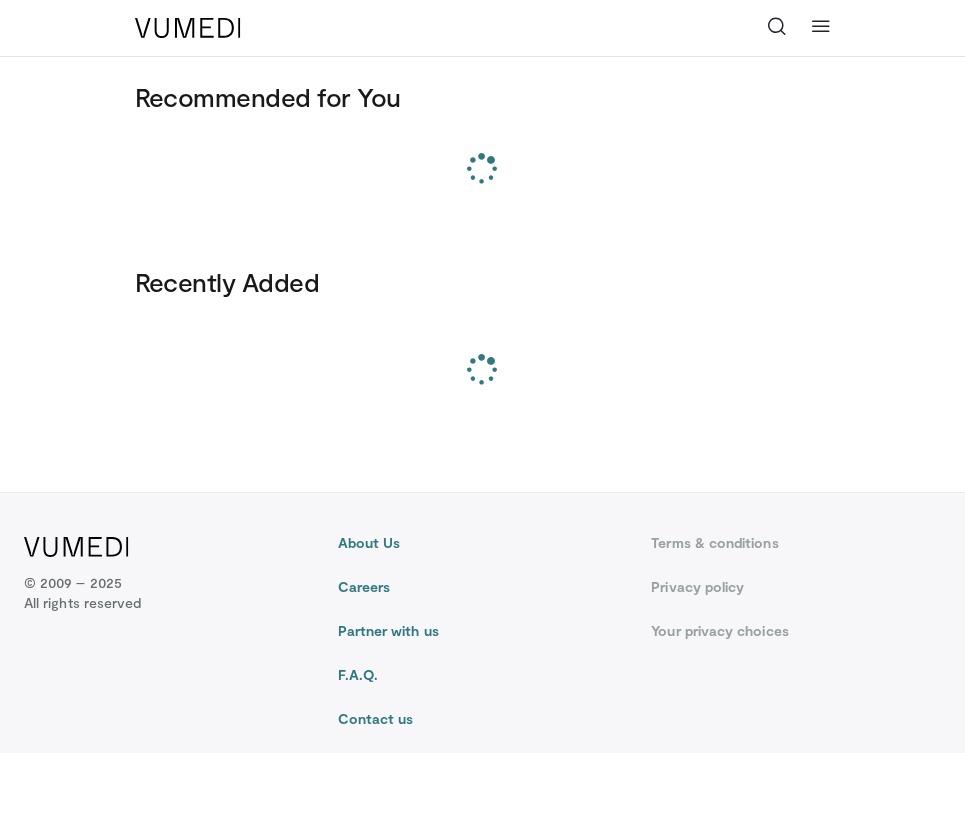 scroll, scrollTop: 0, scrollLeft: 0, axis: both 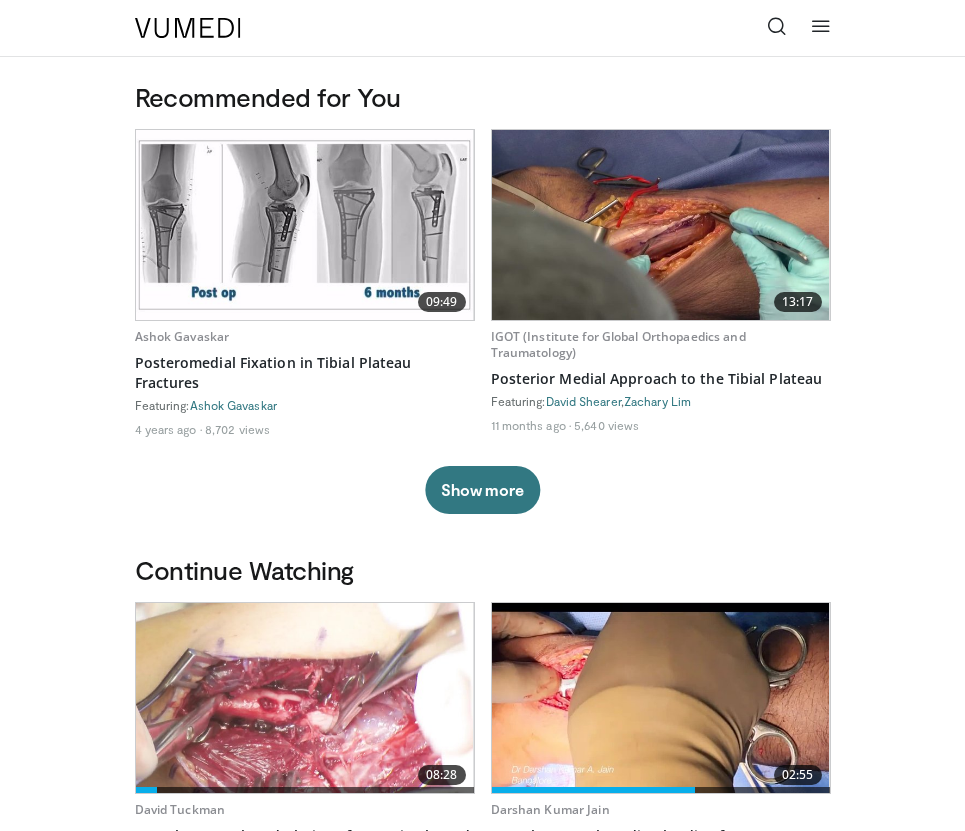 click at bounding box center [661, 225] 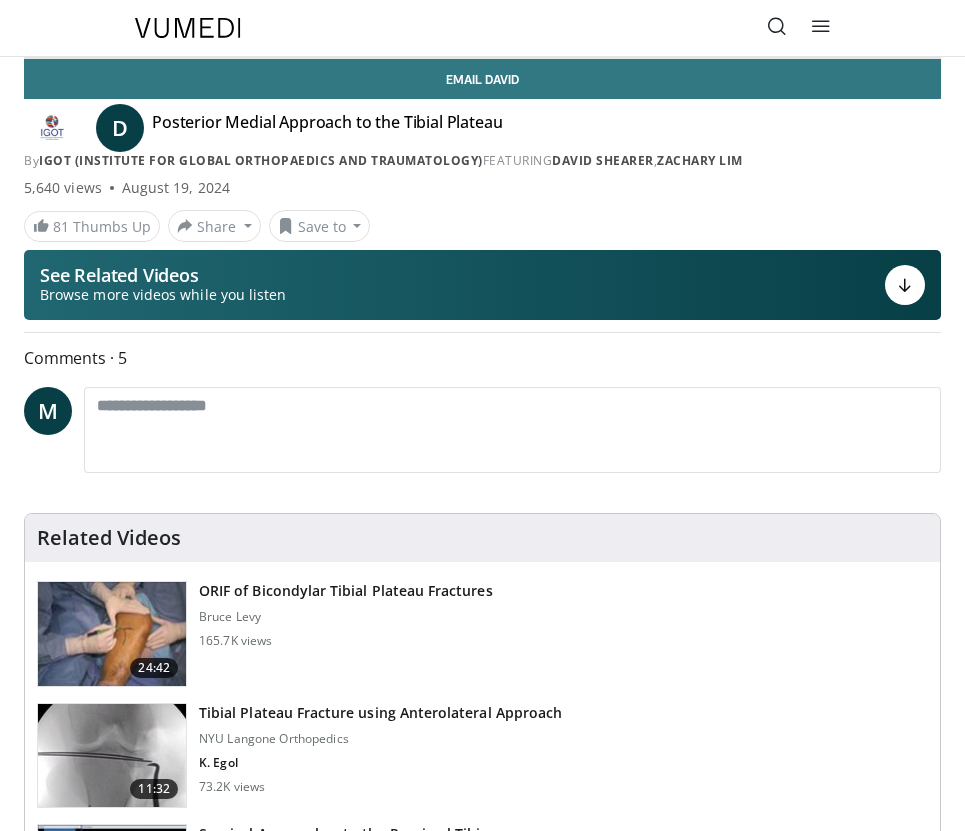 scroll, scrollTop: 0, scrollLeft: 0, axis: both 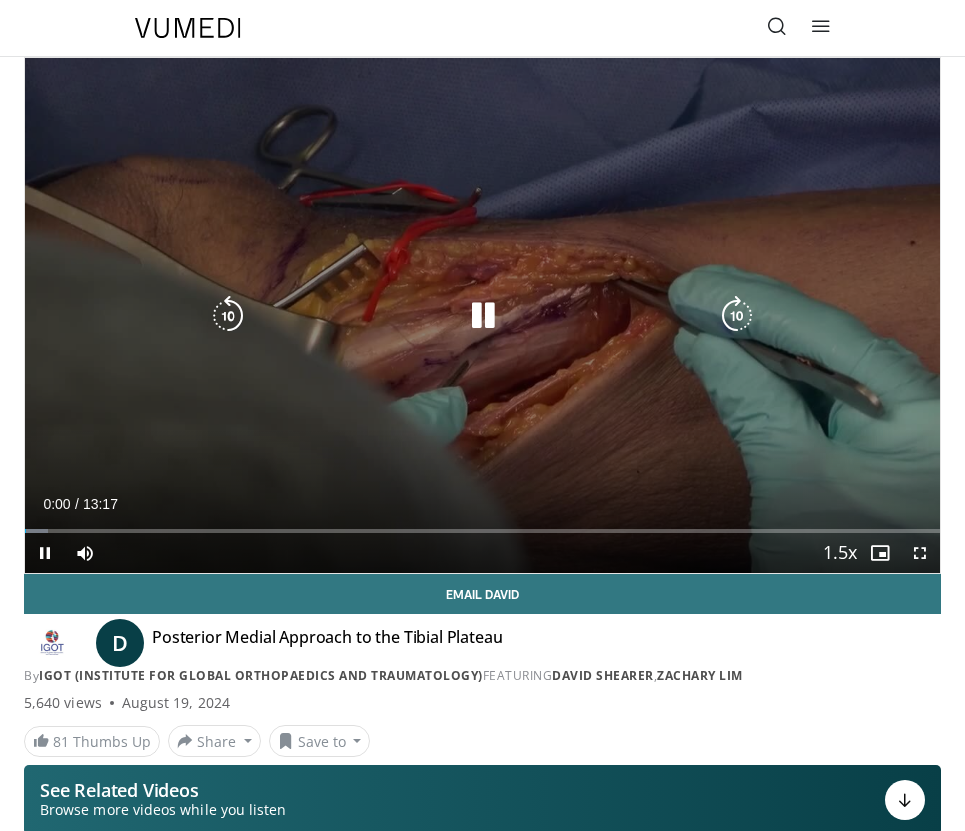drag, startPoint x: 35, startPoint y: 83, endPoint x: 423, endPoint y: 111, distance: 389.009 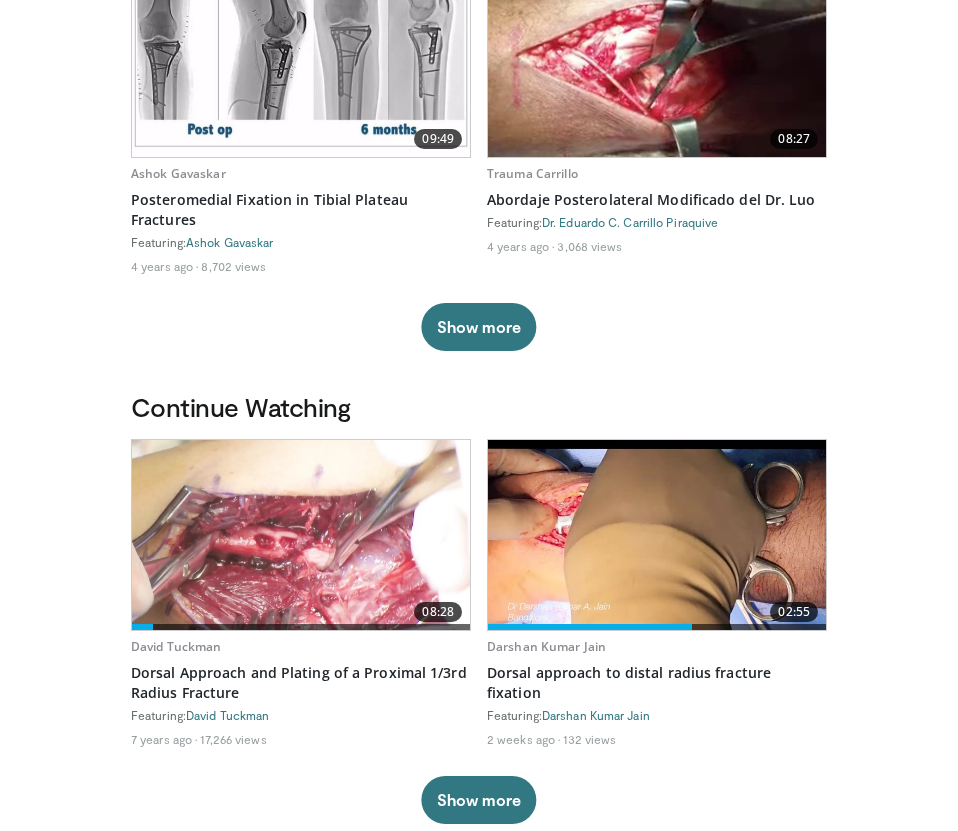 scroll, scrollTop: 0, scrollLeft: 0, axis: both 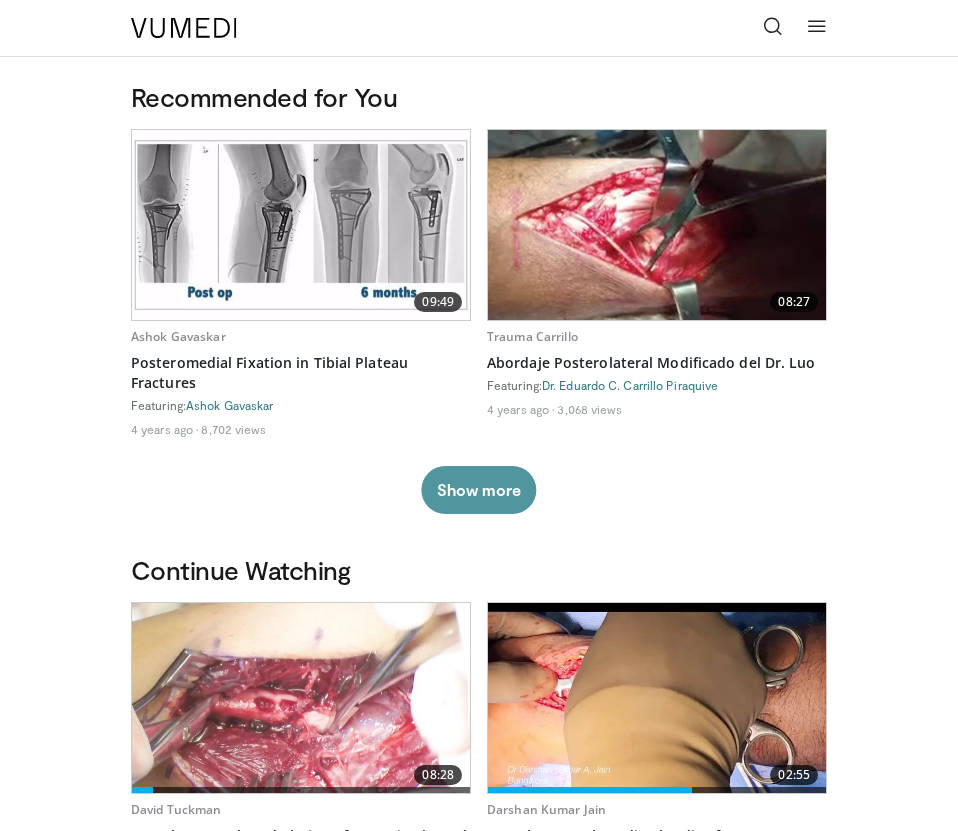 click on "Show more" at bounding box center (478, 490) 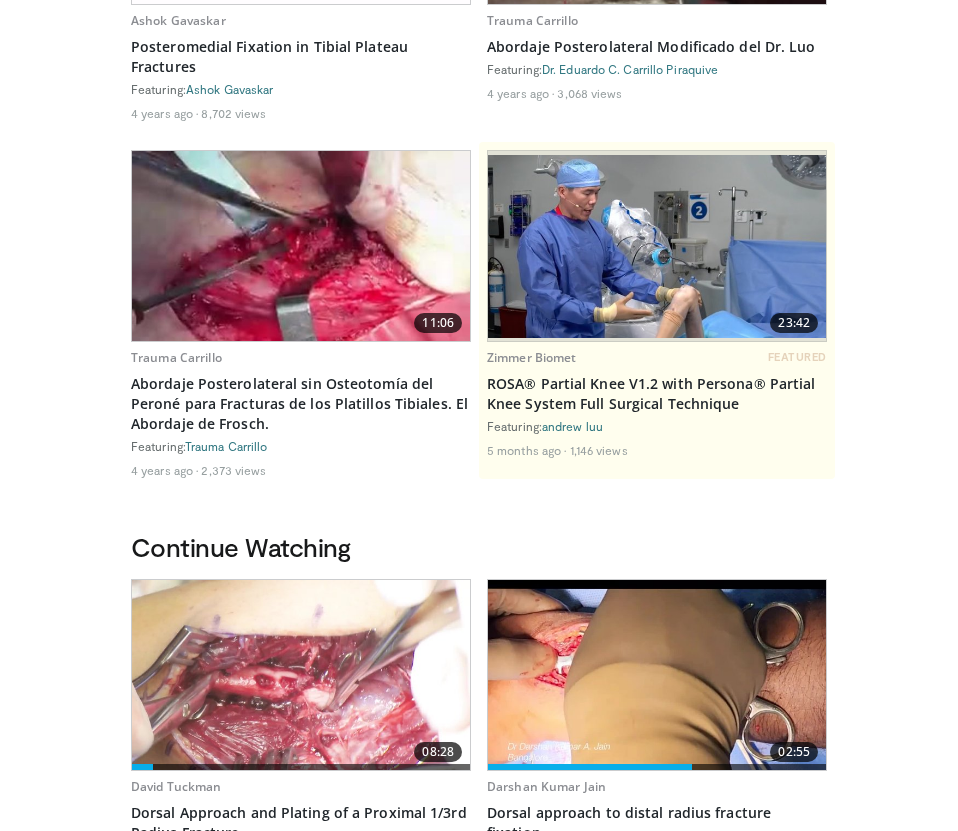 scroll, scrollTop: 0, scrollLeft: 0, axis: both 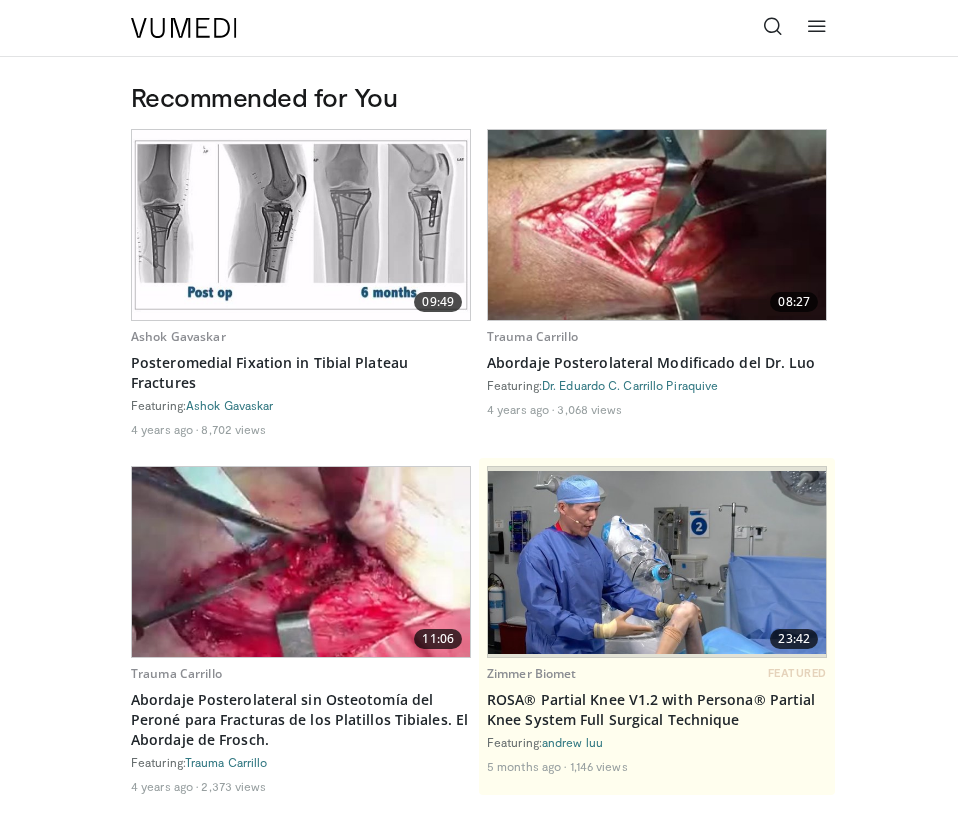 click at bounding box center [773, 26] 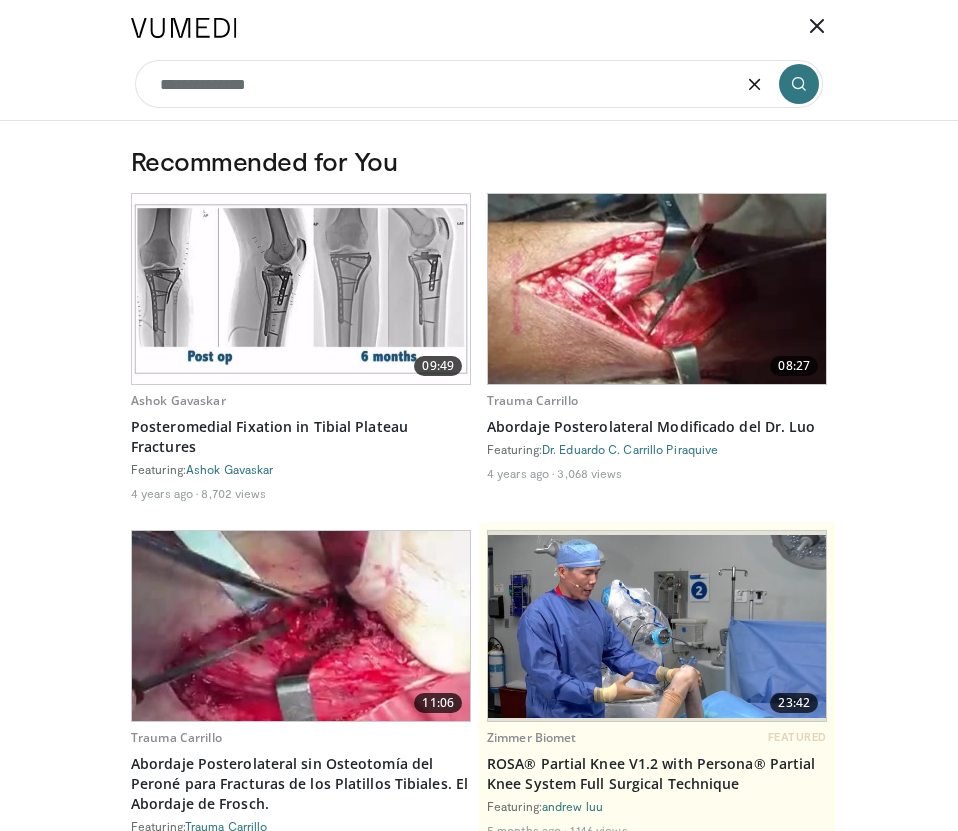 type on "**********" 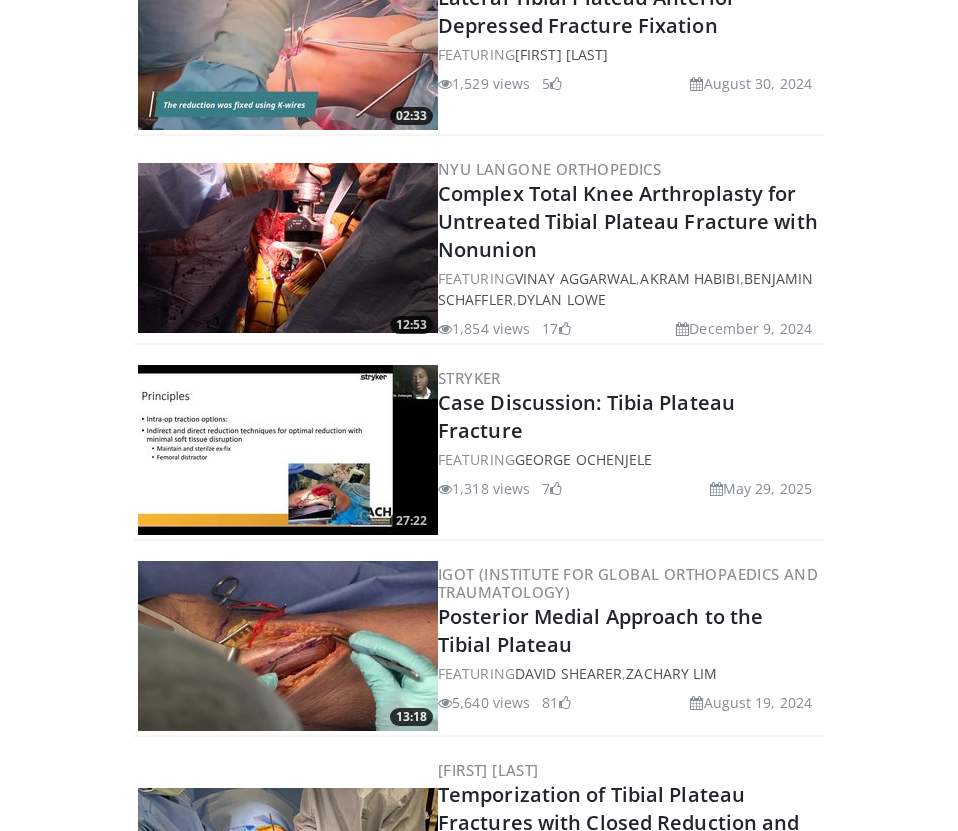 scroll, scrollTop: 1189, scrollLeft: 0, axis: vertical 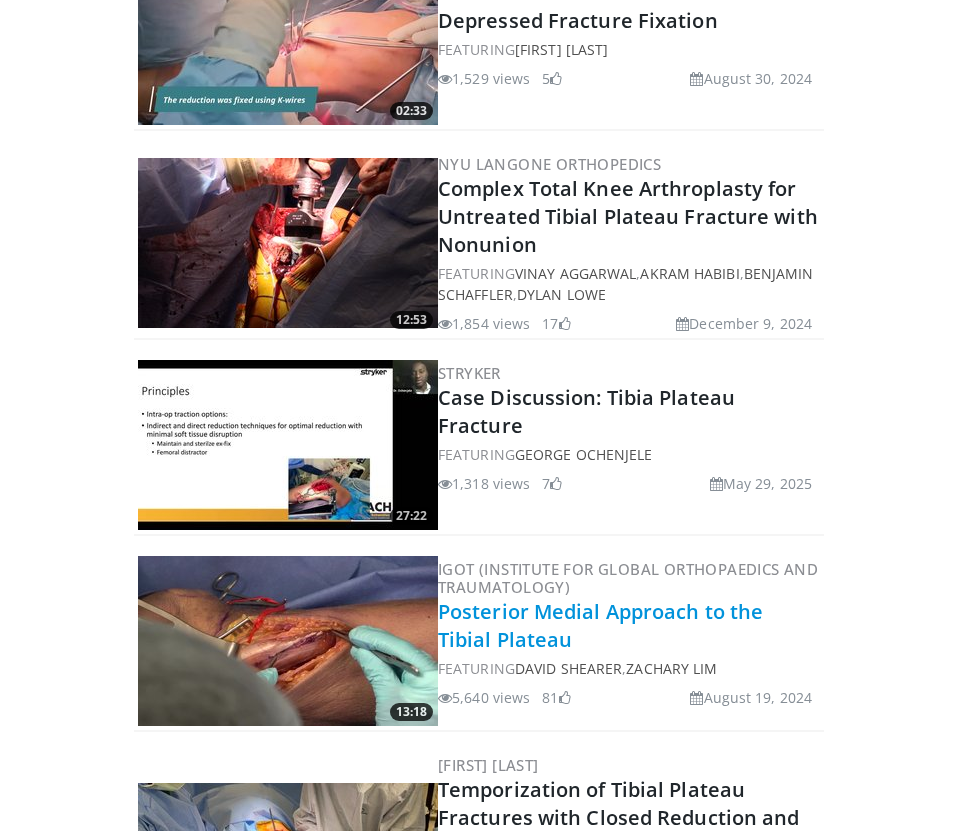 click on "Posterior Medial Approach to the Tibial Plateau" at bounding box center (600, 625) 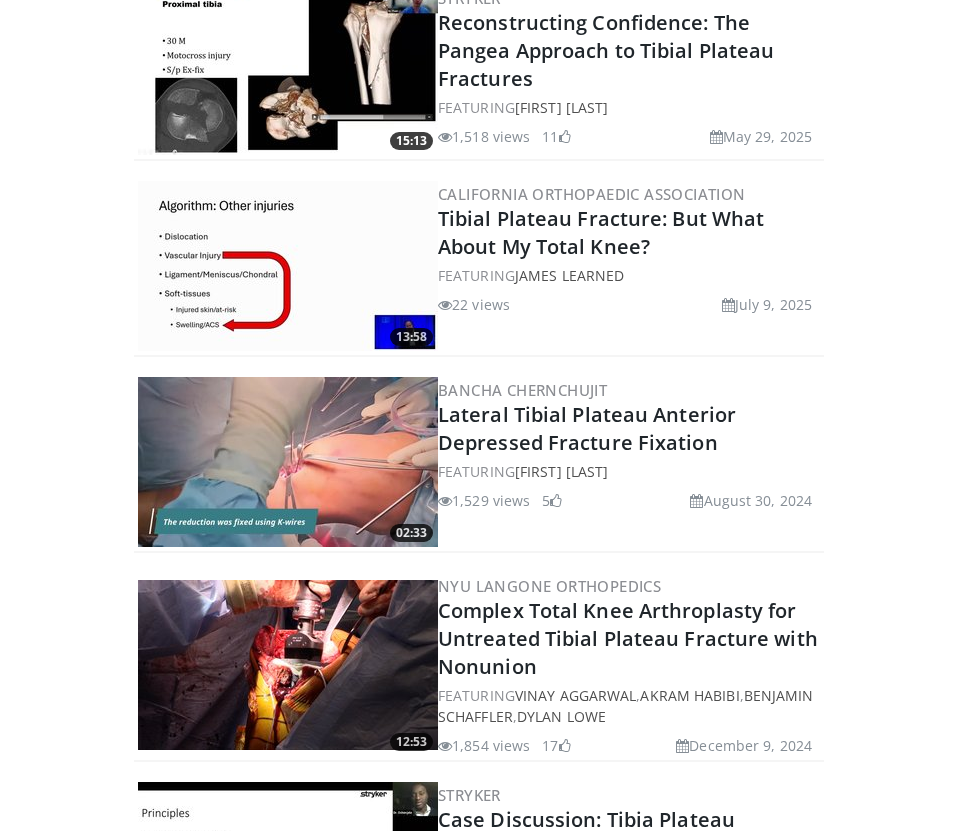 scroll, scrollTop: 765, scrollLeft: 0, axis: vertical 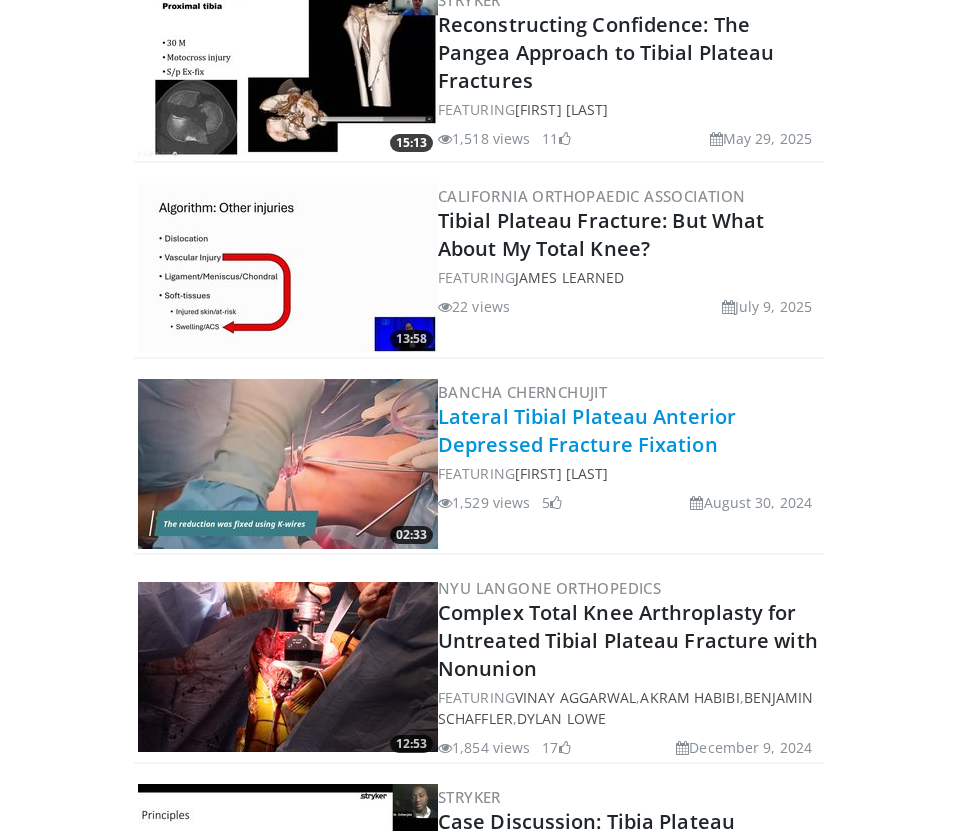 click on "Lateral Tibial Plateau Anterior Depressed Fracture Fixation" at bounding box center [587, 430] 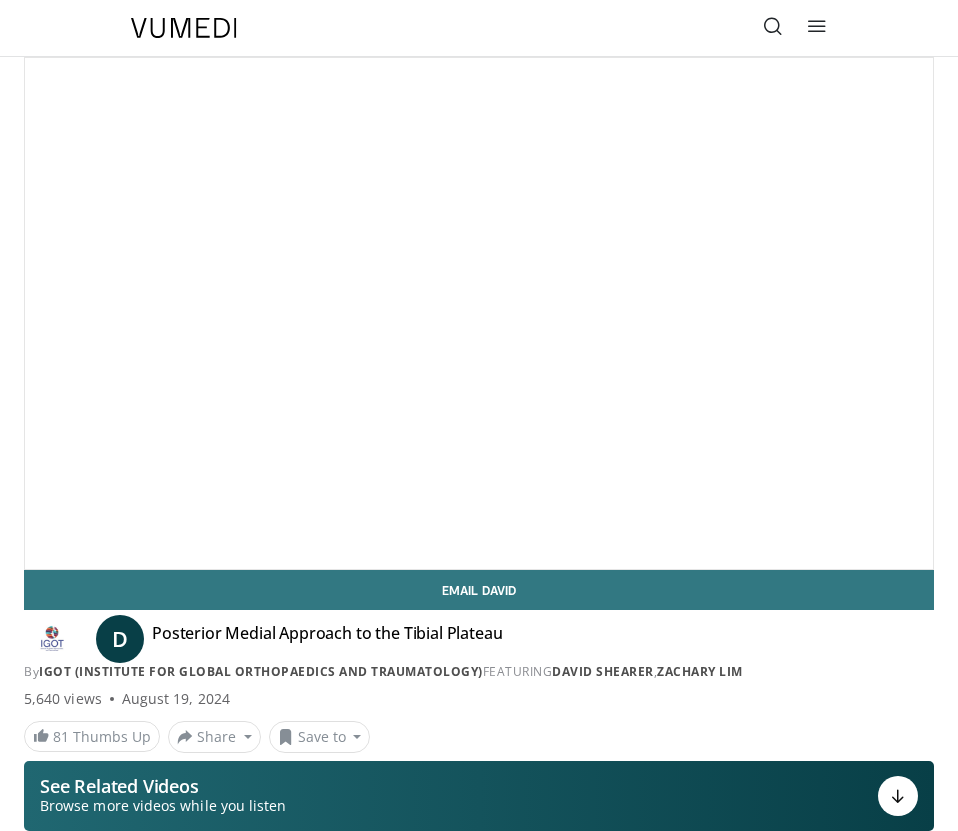 scroll, scrollTop: 0, scrollLeft: 0, axis: both 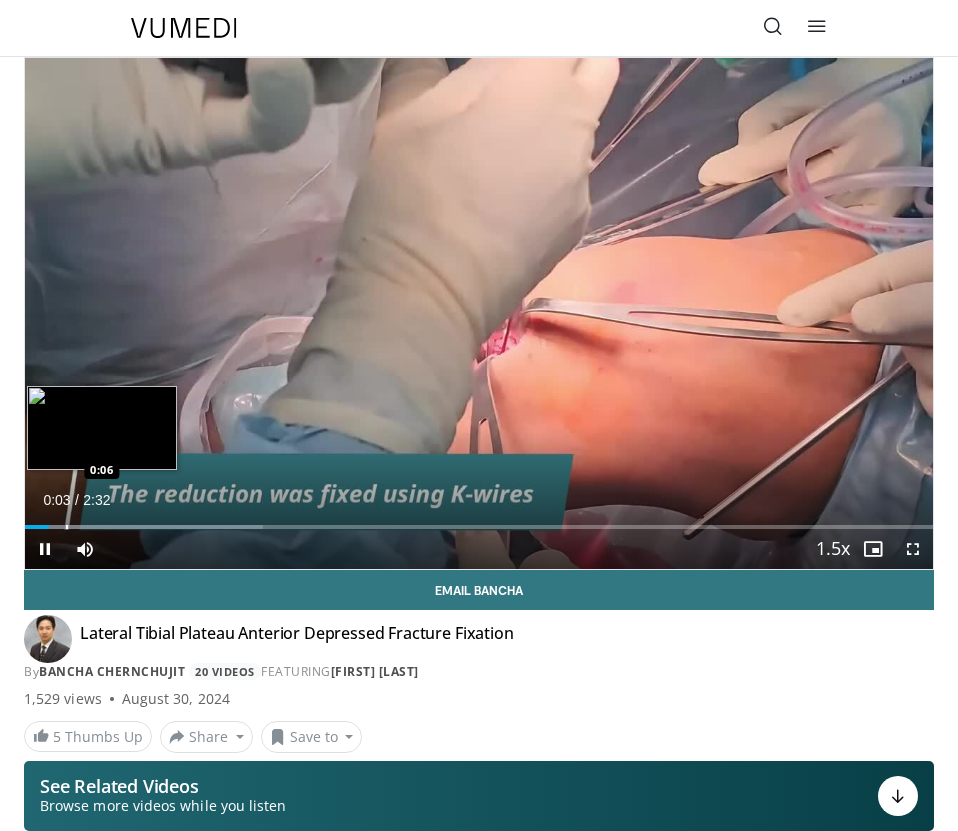 click on "Loaded :  26.18% 0:03 0:06" at bounding box center [479, 519] 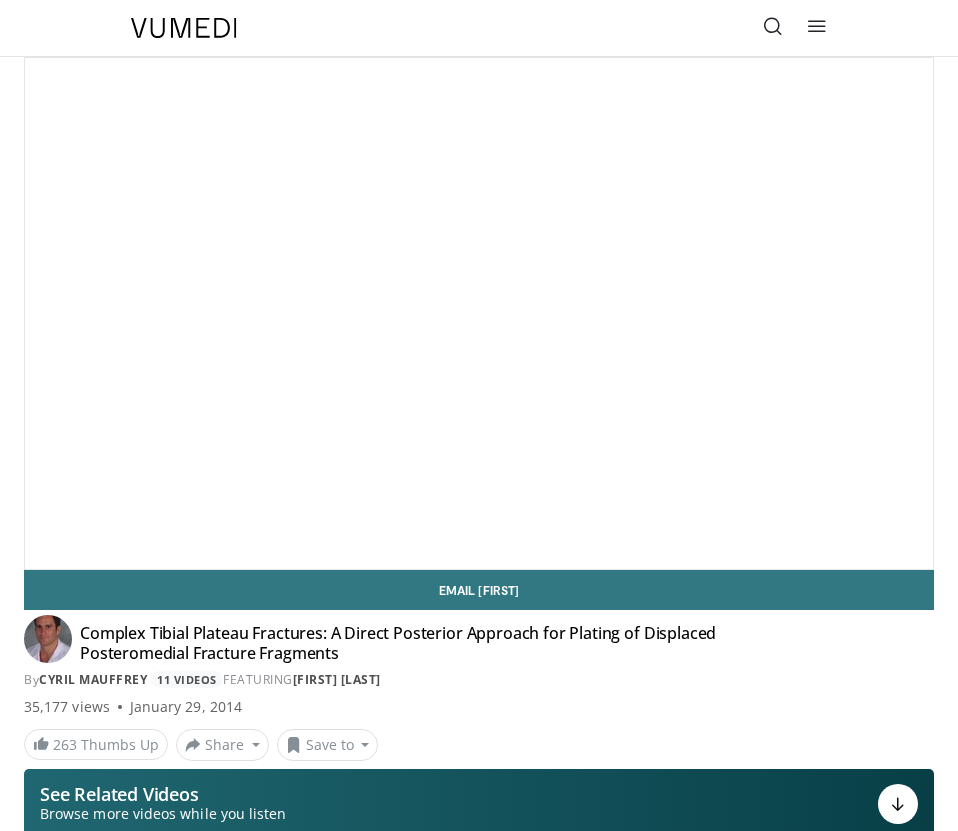 scroll, scrollTop: 0, scrollLeft: 0, axis: both 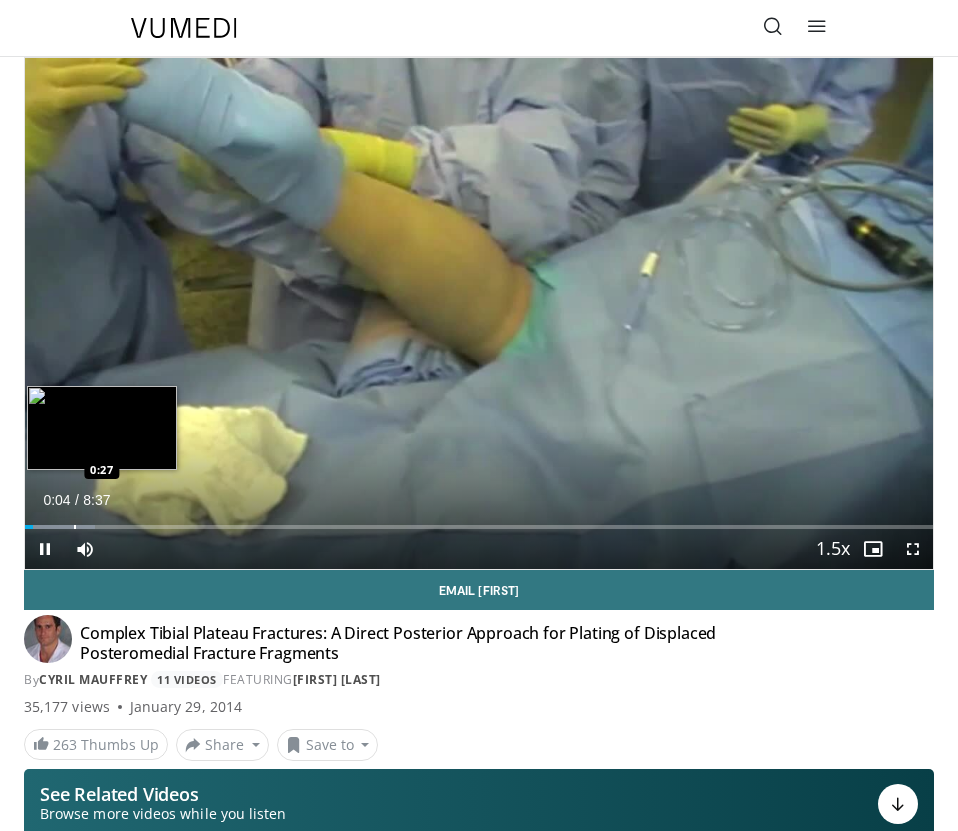 click at bounding box center (75, 527) 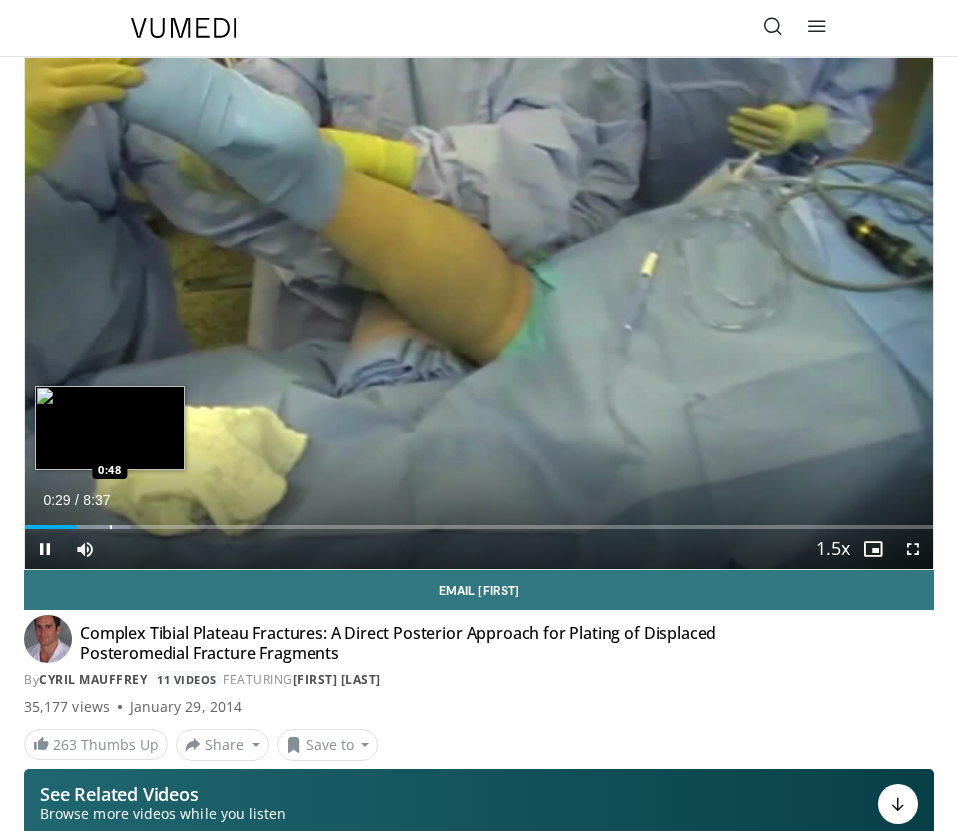 click at bounding box center [111, 527] 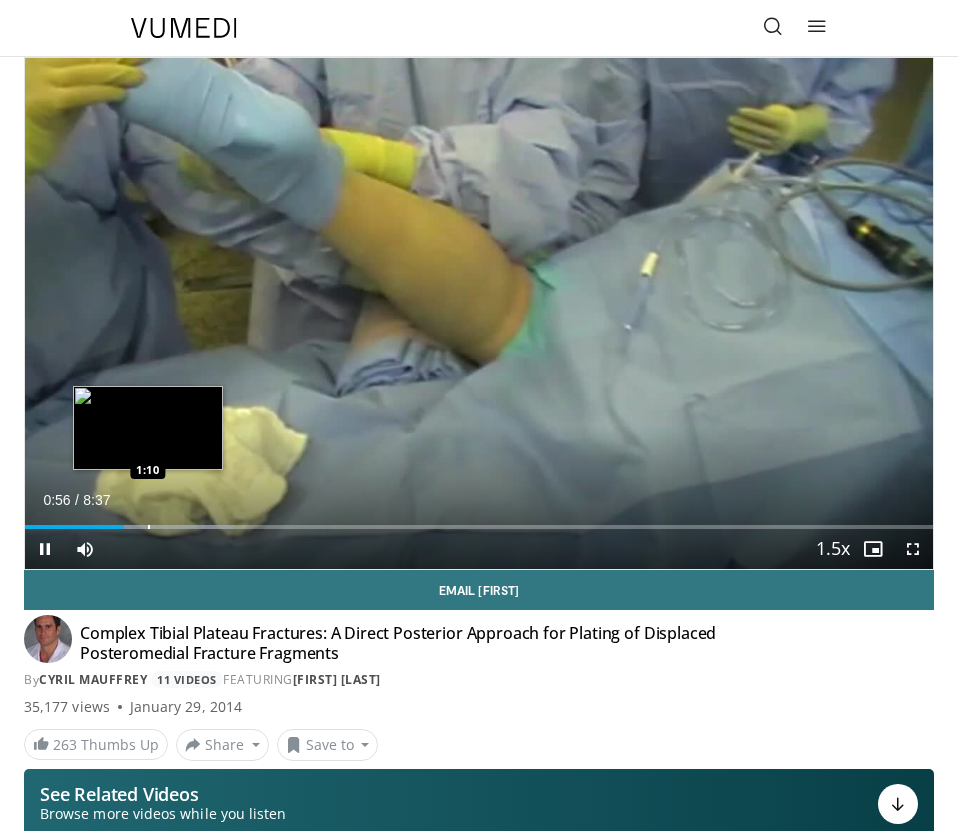click on "Loaded :  23.13% 0:56 1:10" at bounding box center (479, 519) 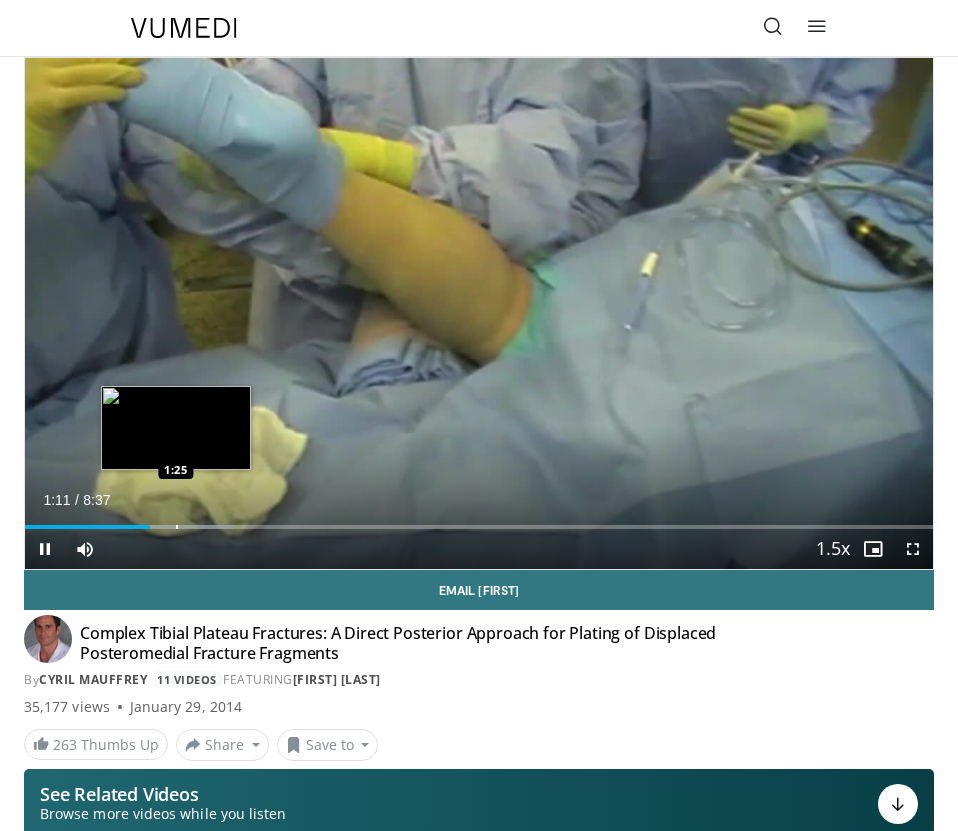 click on "Loaded :  23.13% 1:11 1:25" at bounding box center [479, 519] 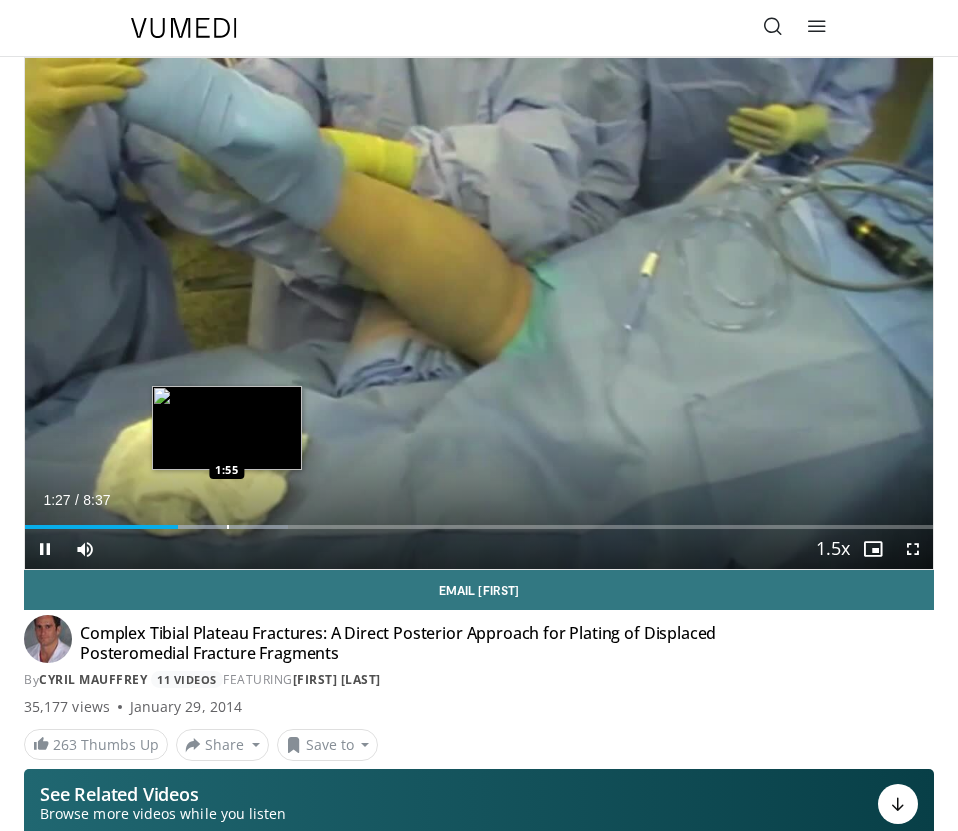 click on "Loaded :  28.92% 1:27 1:55" at bounding box center (479, 519) 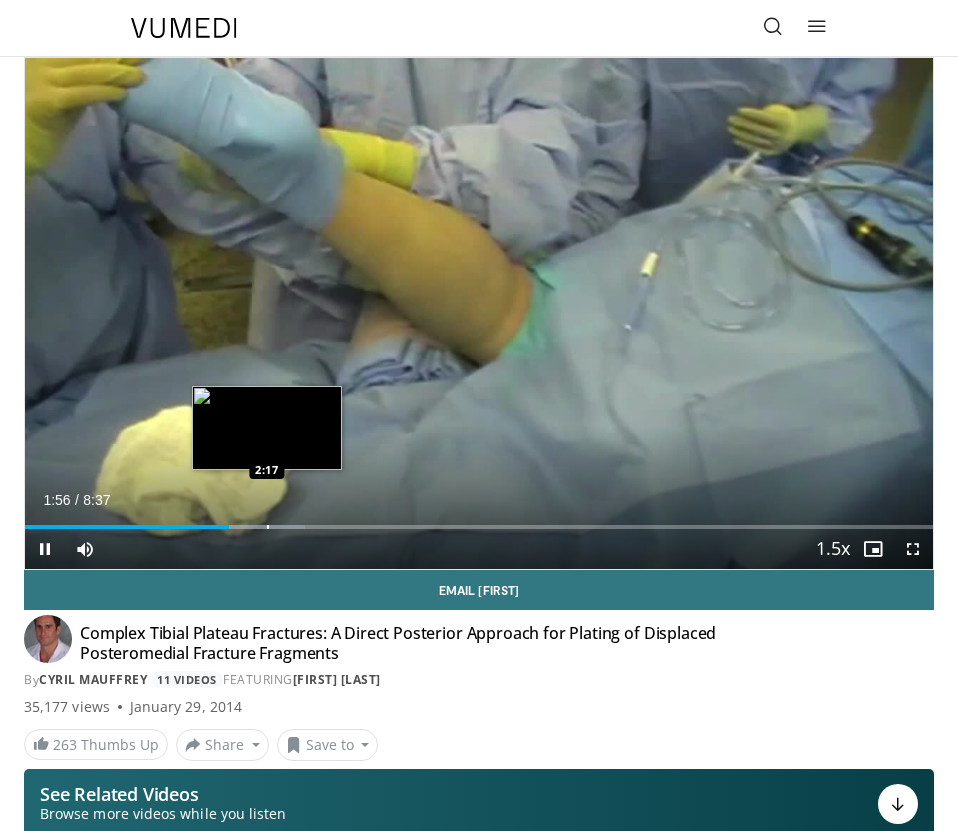 click on "Loaded :  30.85% 1:56 2:17" at bounding box center (479, 519) 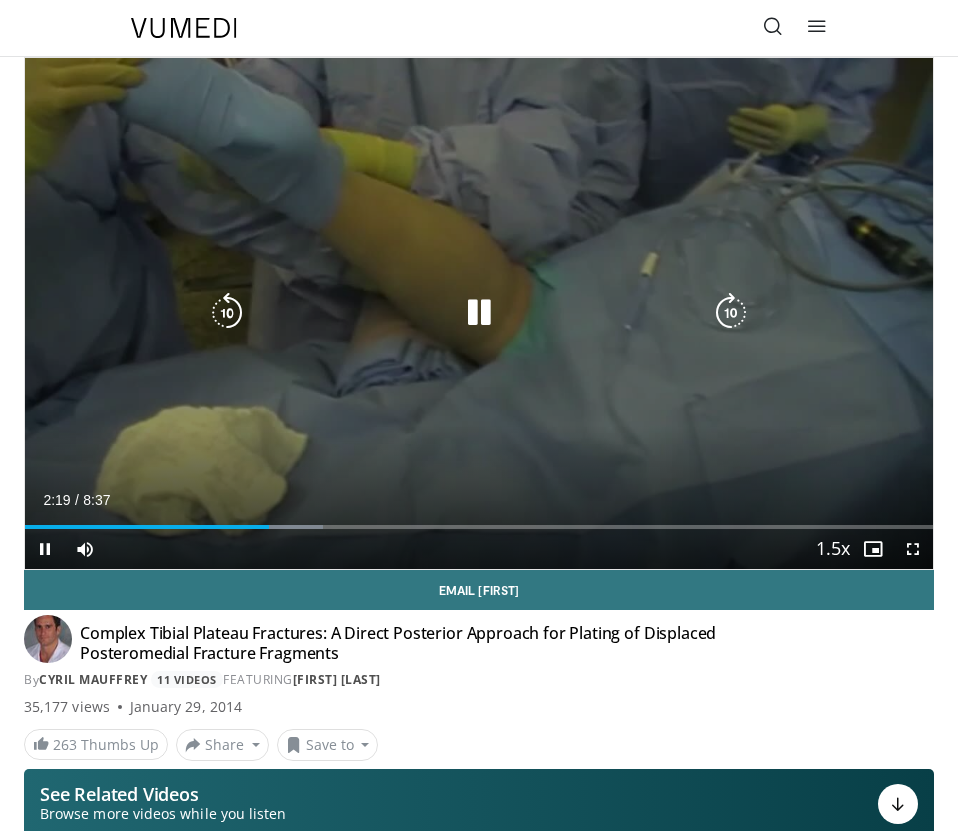 click on "Loaded :  32.78% 2:19 2:17" at bounding box center [479, 519] 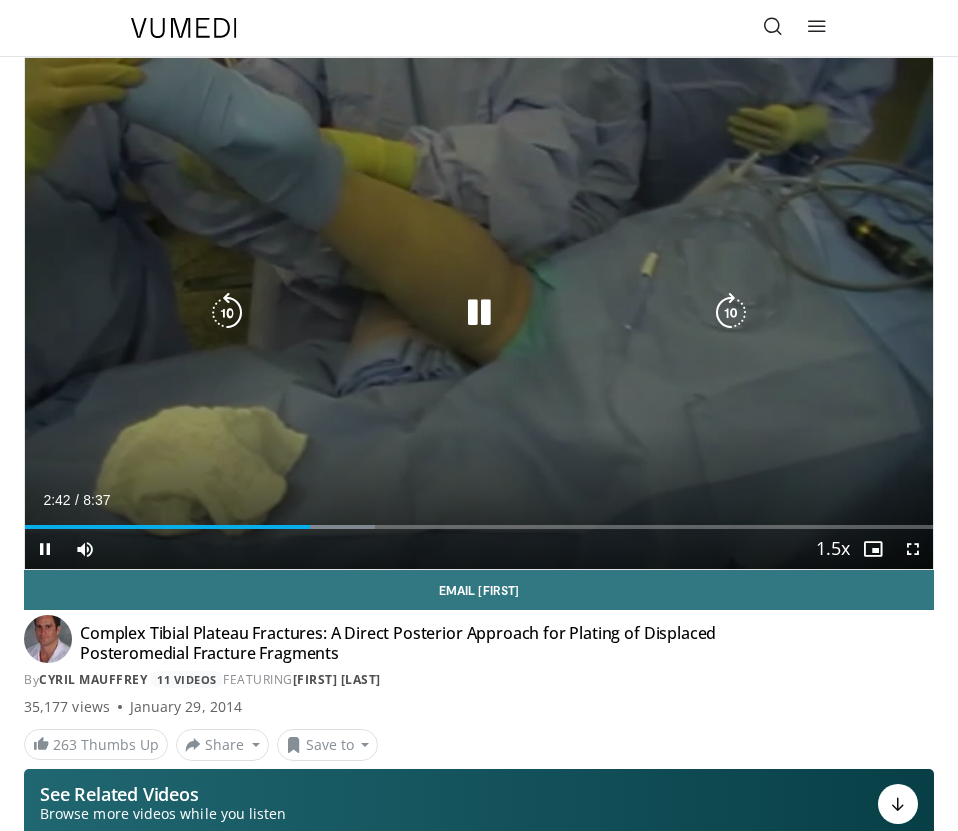click on "Loaded :  38.57% 2:42 2:17" at bounding box center (479, 519) 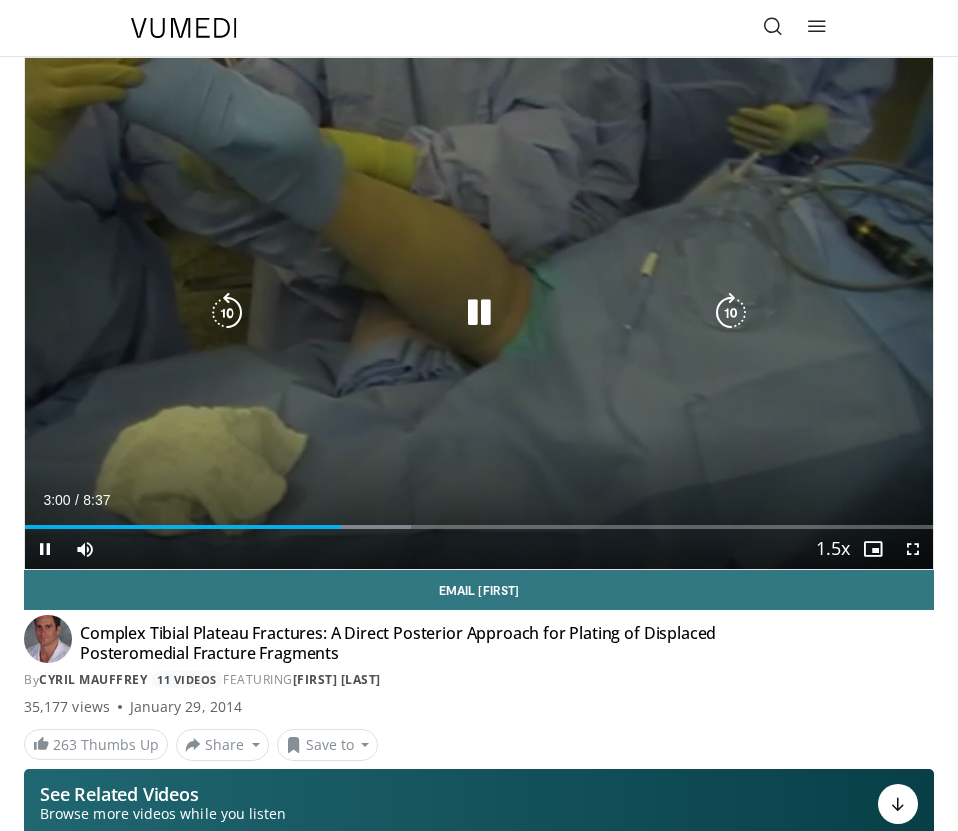click on "Loaded :  42.54% 3:00 2:17" at bounding box center (479, 519) 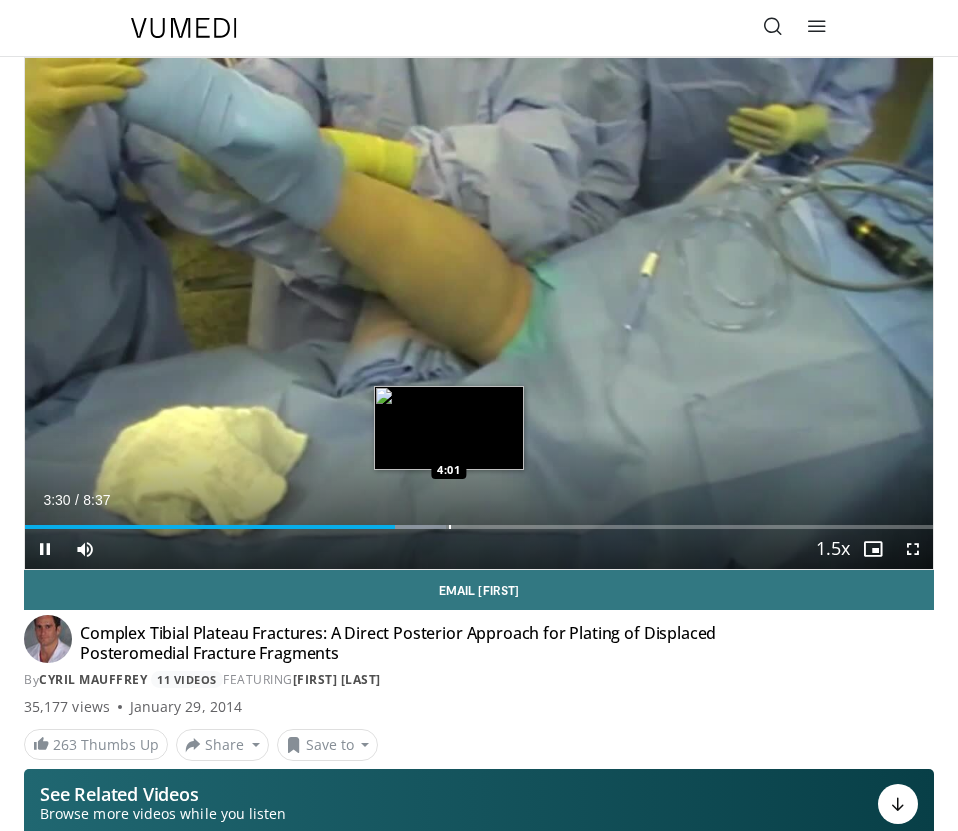 click on "Loaded :  46.41% 3:30 4:01" at bounding box center (479, 519) 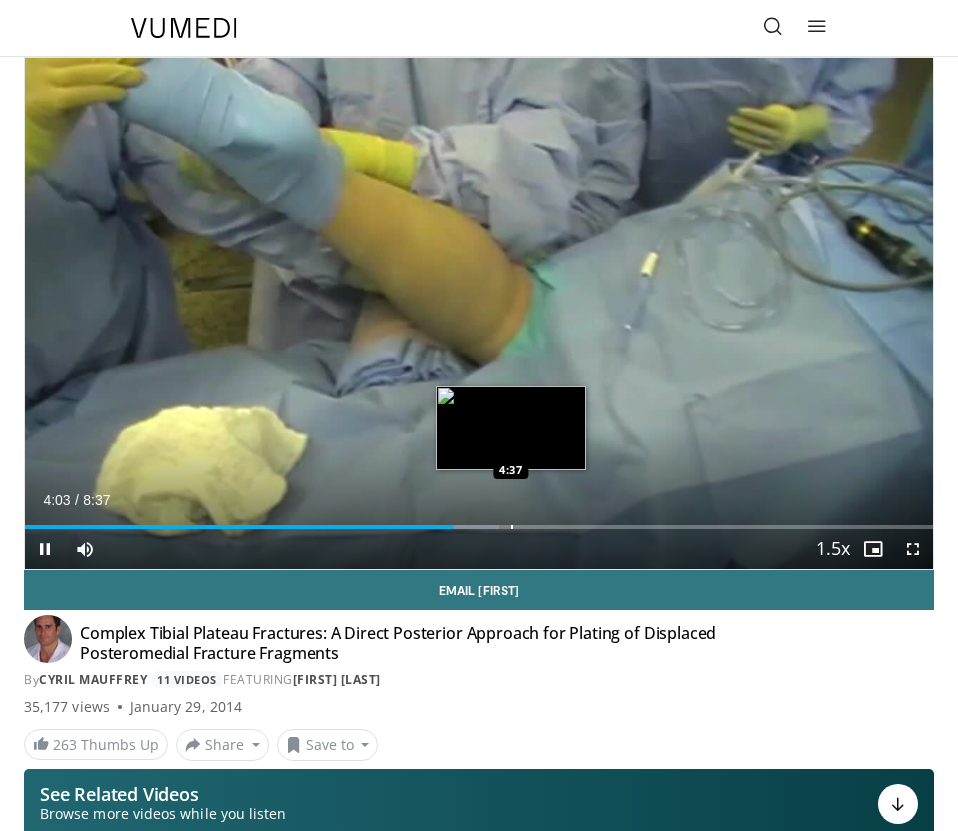 click at bounding box center [512, 527] 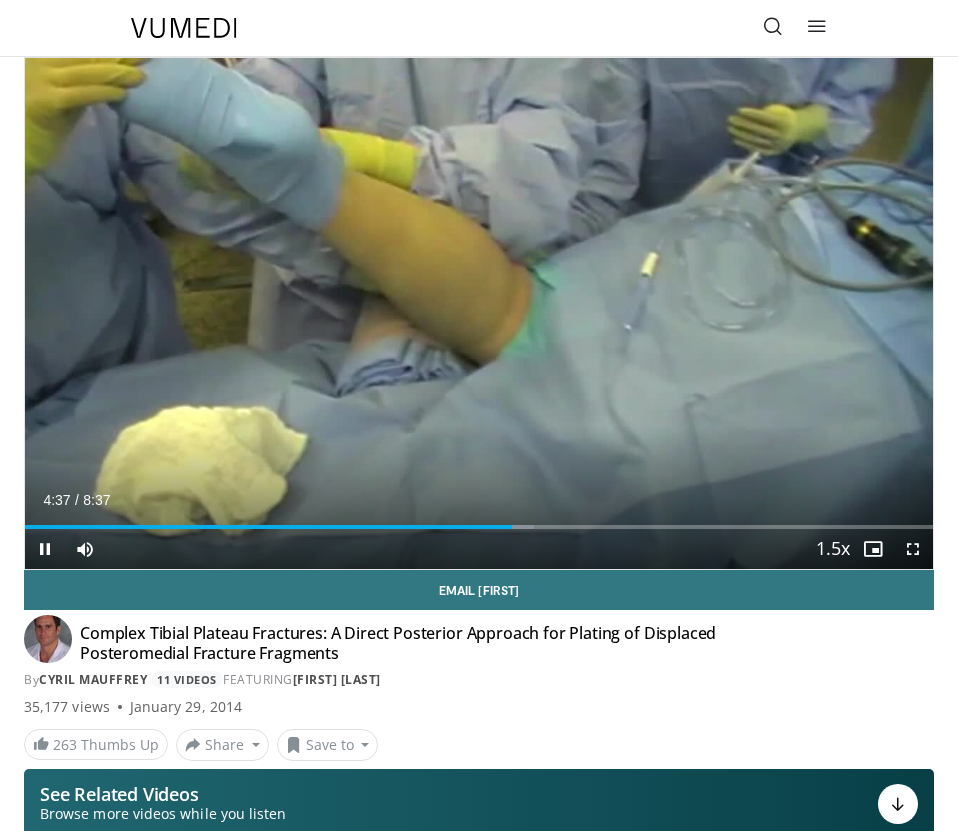 click on "Current Time  4:37 / Duration  8:37 Pause Skip Backward Skip Forward Mute Loaded :  56.08% 4:37 4:43 Stream Type  LIVE Seek to live, currently behind live LIVE   1.5x Playback Rate 0.5x 0.75x 1x 1.25x 1.5x , selected 1.75x 2x Chapters Chapters Descriptions descriptions off , selected Captions captions settings , opens captions settings dialog captions off , selected Audio Track en (Main) , selected Fullscreen Enable picture-in-picture mode" at bounding box center (479, 549) 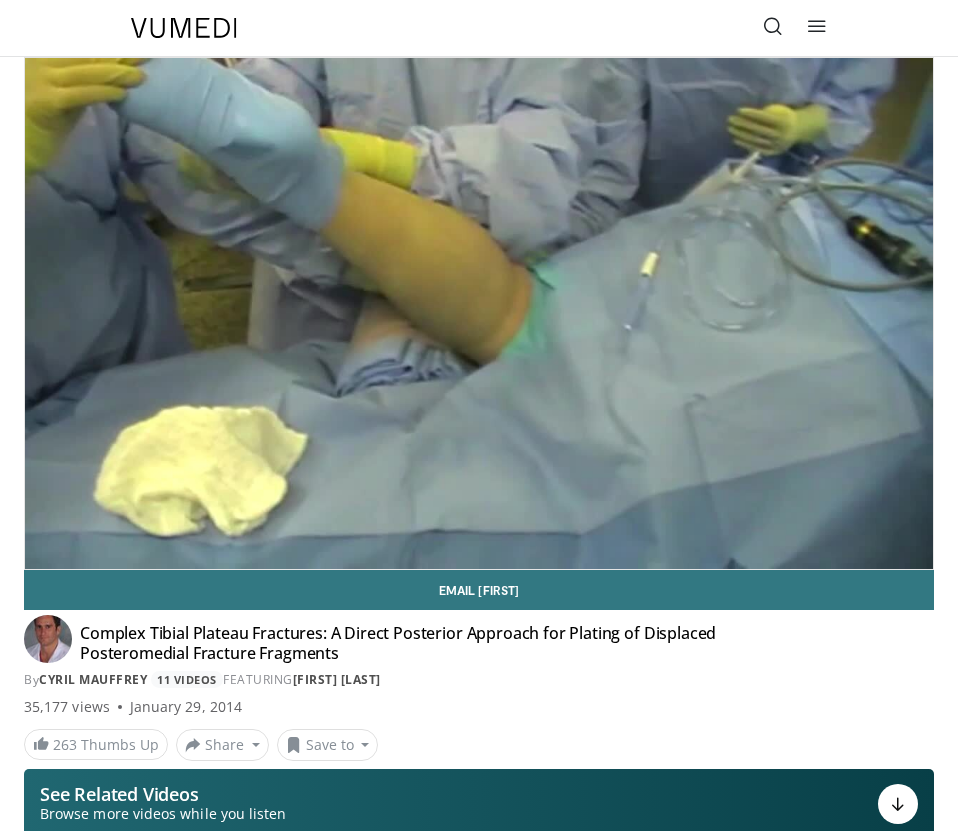 click at bounding box center [773, 28] 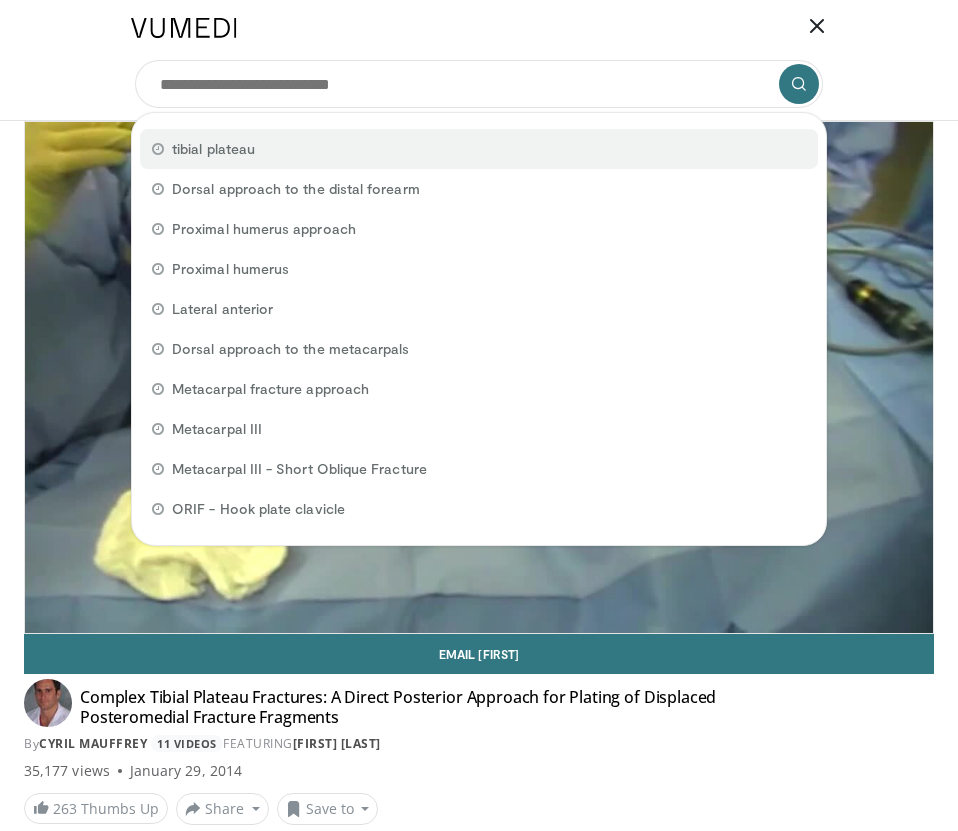 click on "tibial plateau" at bounding box center [479, 149] 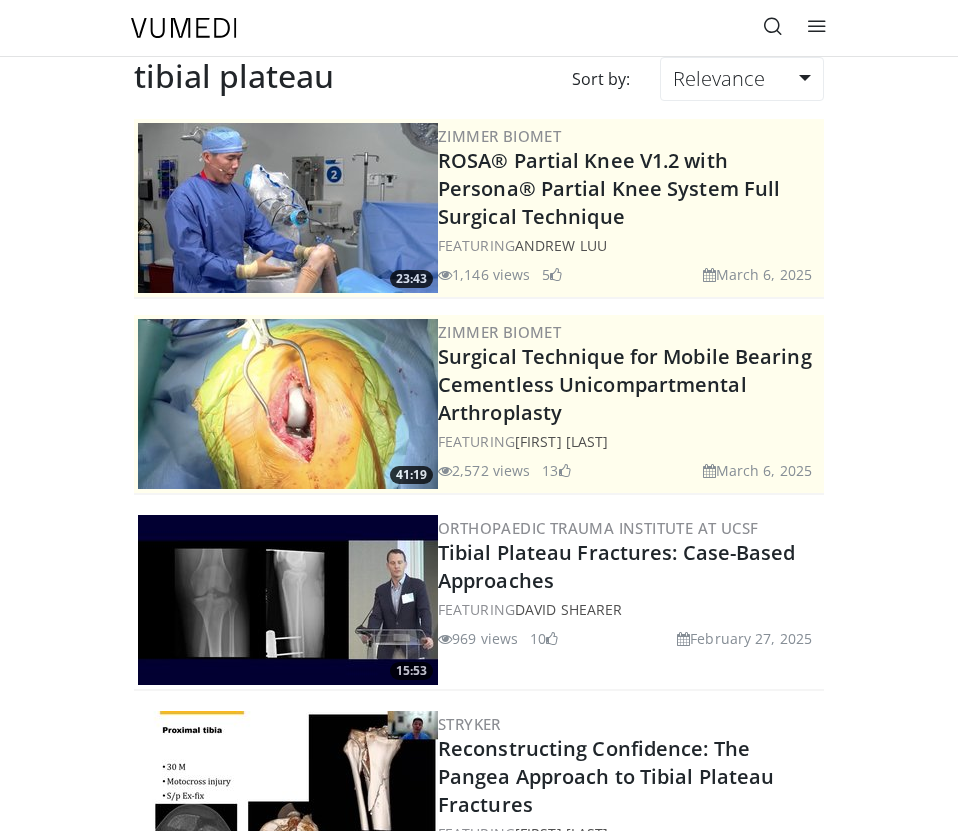 scroll, scrollTop: 0, scrollLeft: 0, axis: both 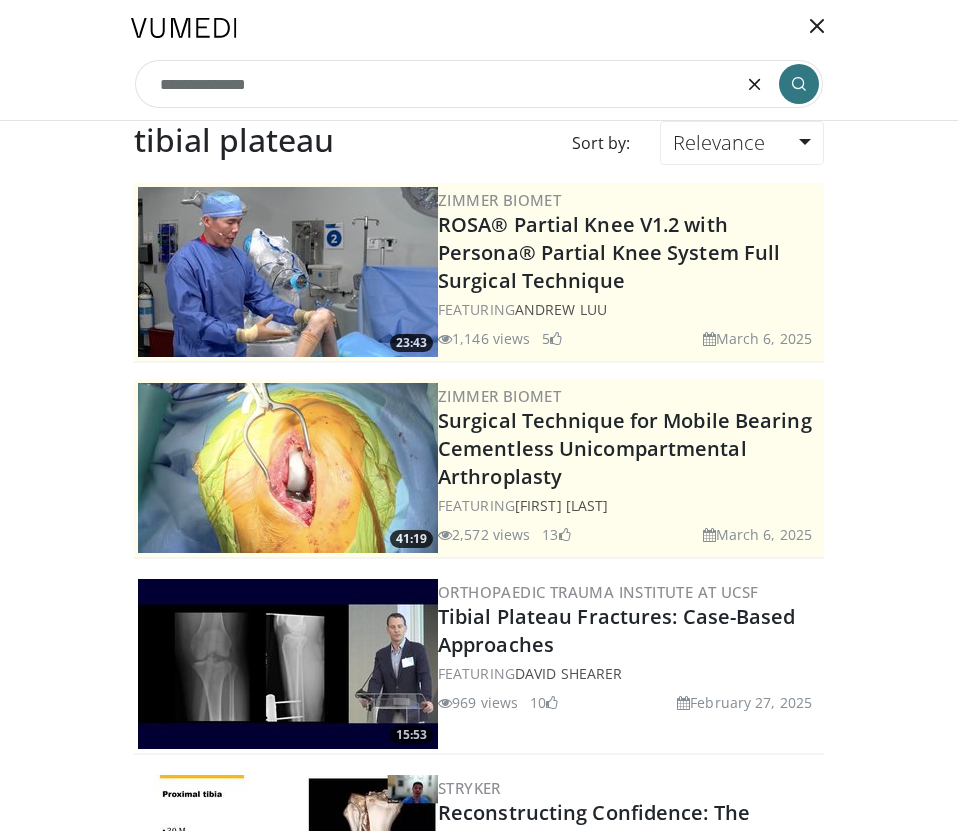 click on "**********" at bounding box center [479, 84] 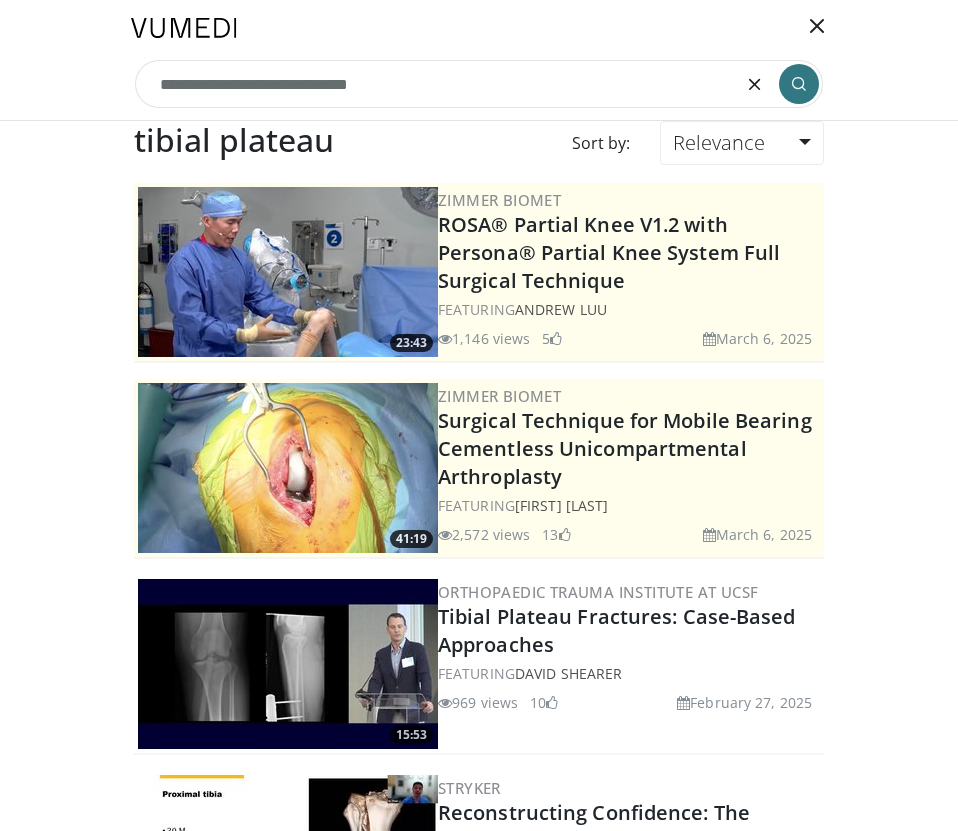 type on "**********" 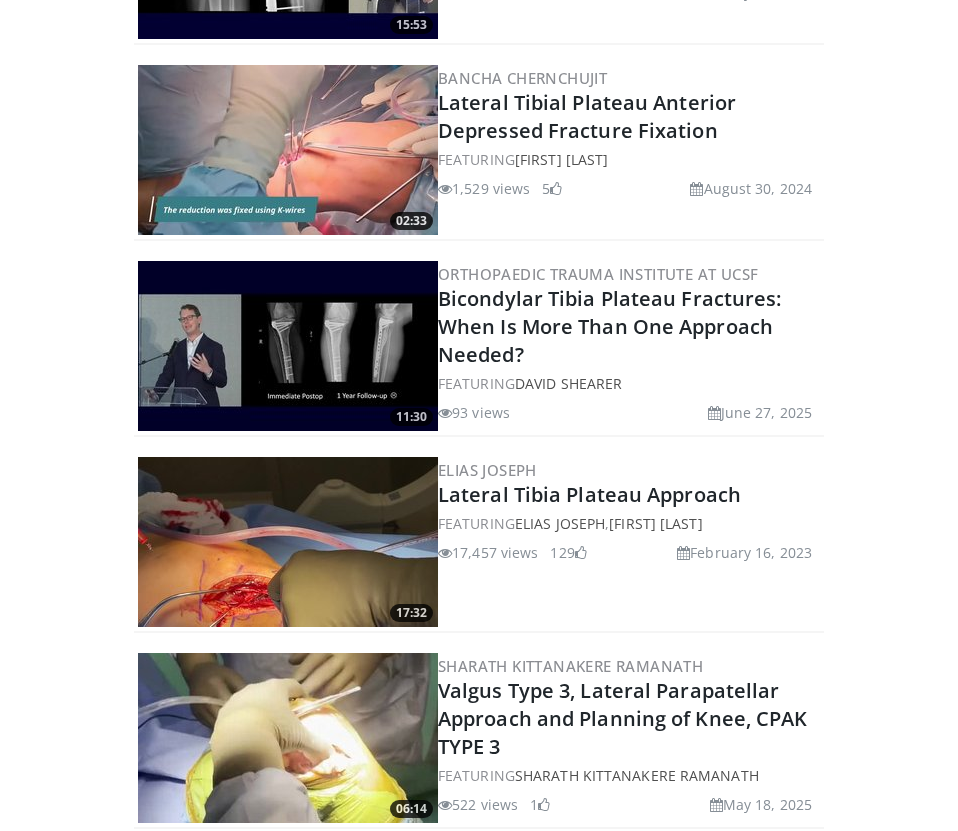 scroll, scrollTop: 1047, scrollLeft: 0, axis: vertical 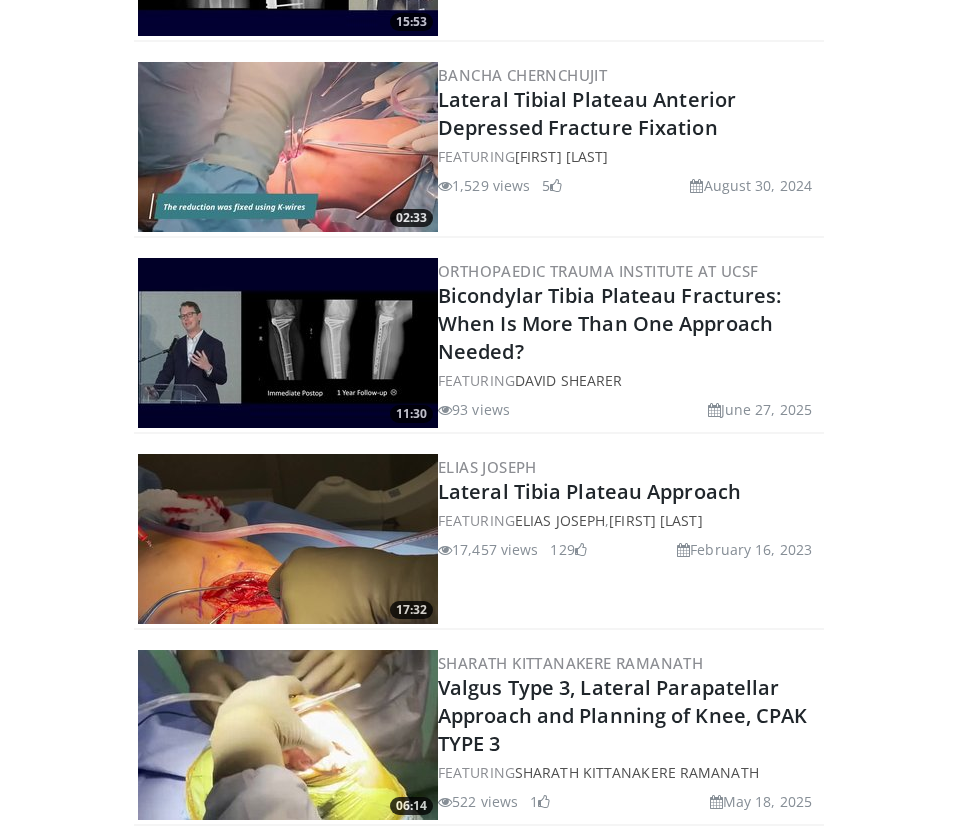 click at bounding box center [288, 539] 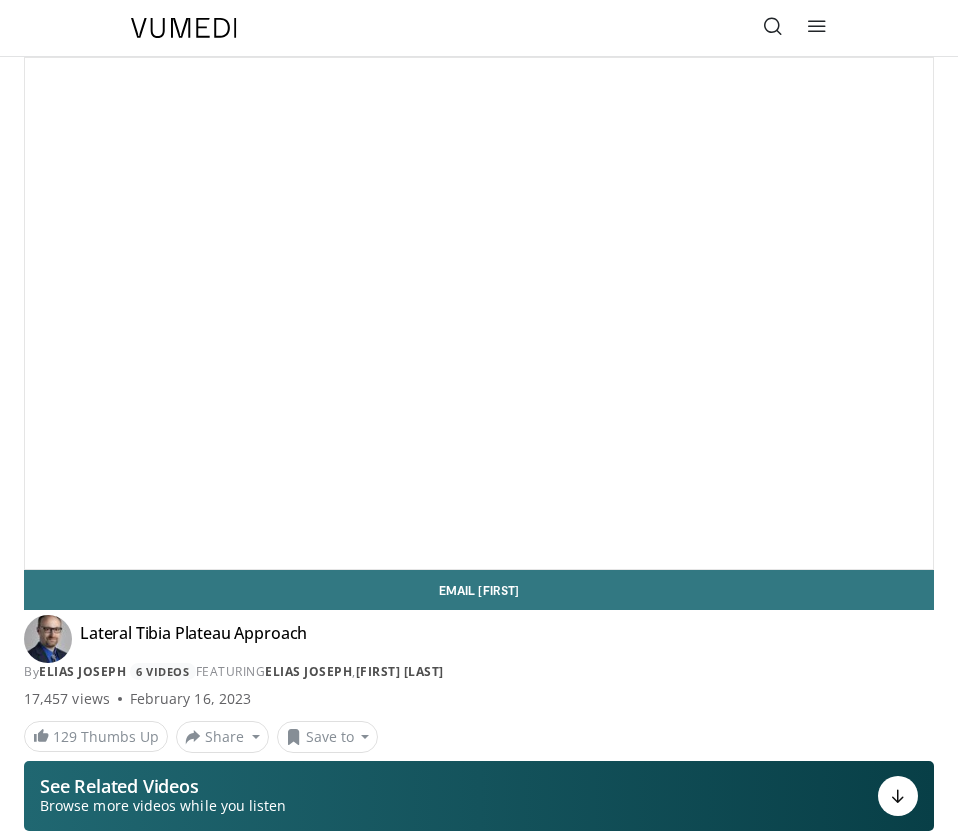 scroll, scrollTop: 0, scrollLeft: 0, axis: both 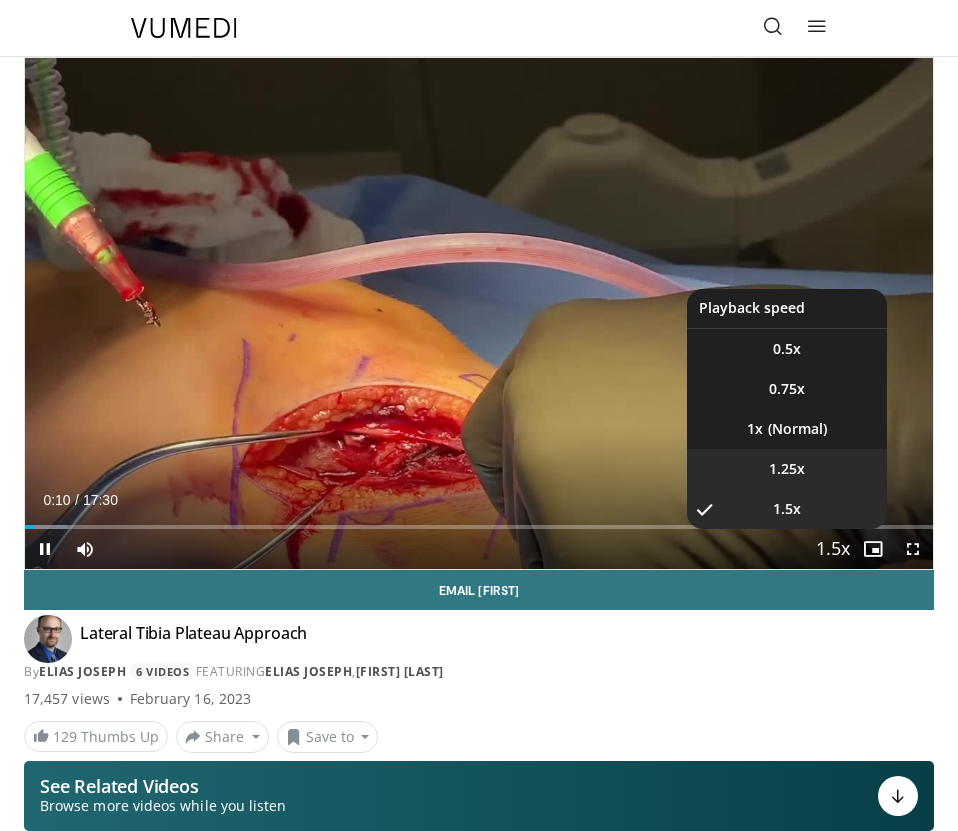 click on "1.25x" at bounding box center [787, 469] 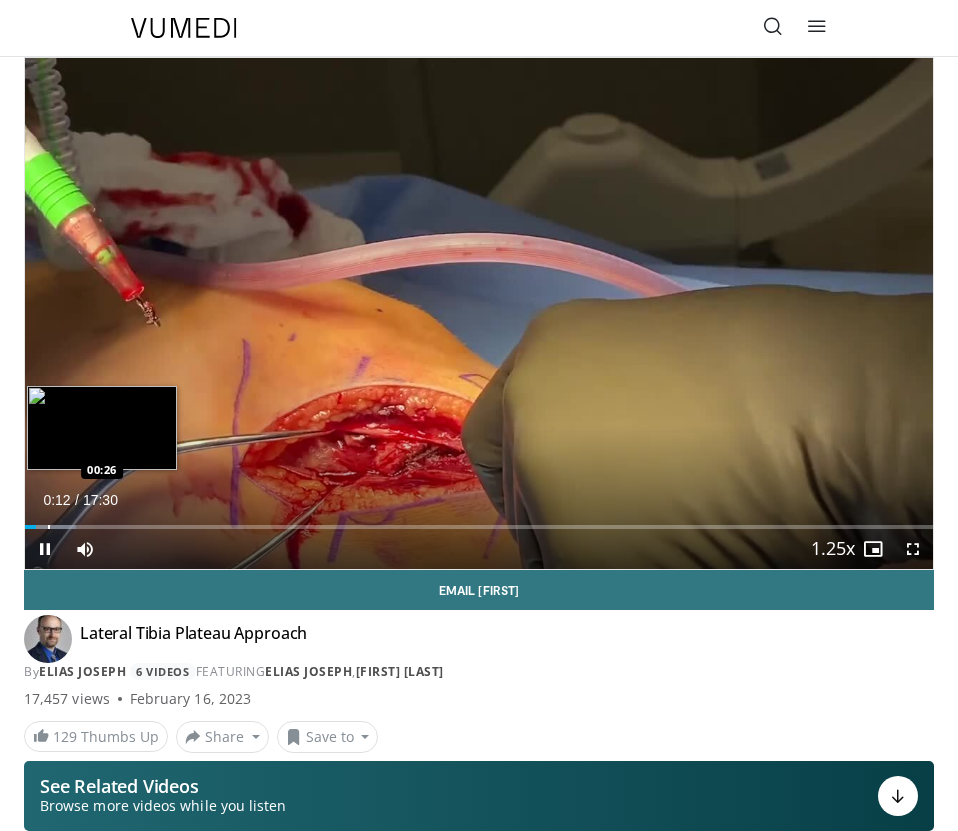 click at bounding box center [49, 527] 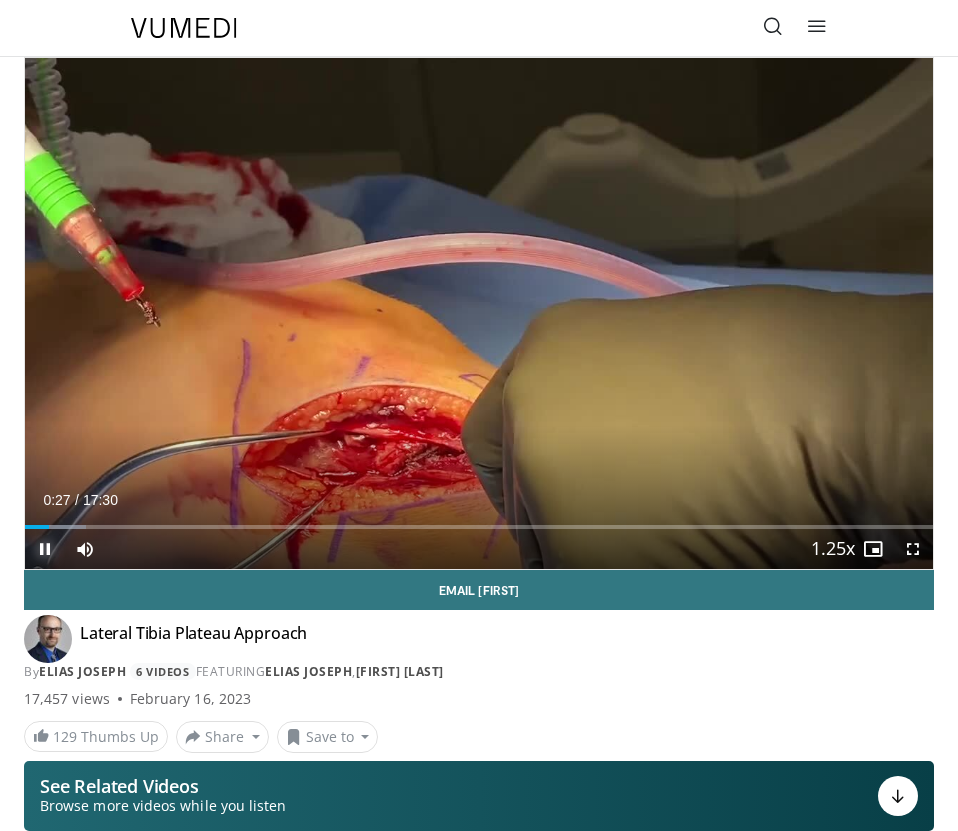 click at bounding box center [45, 549] 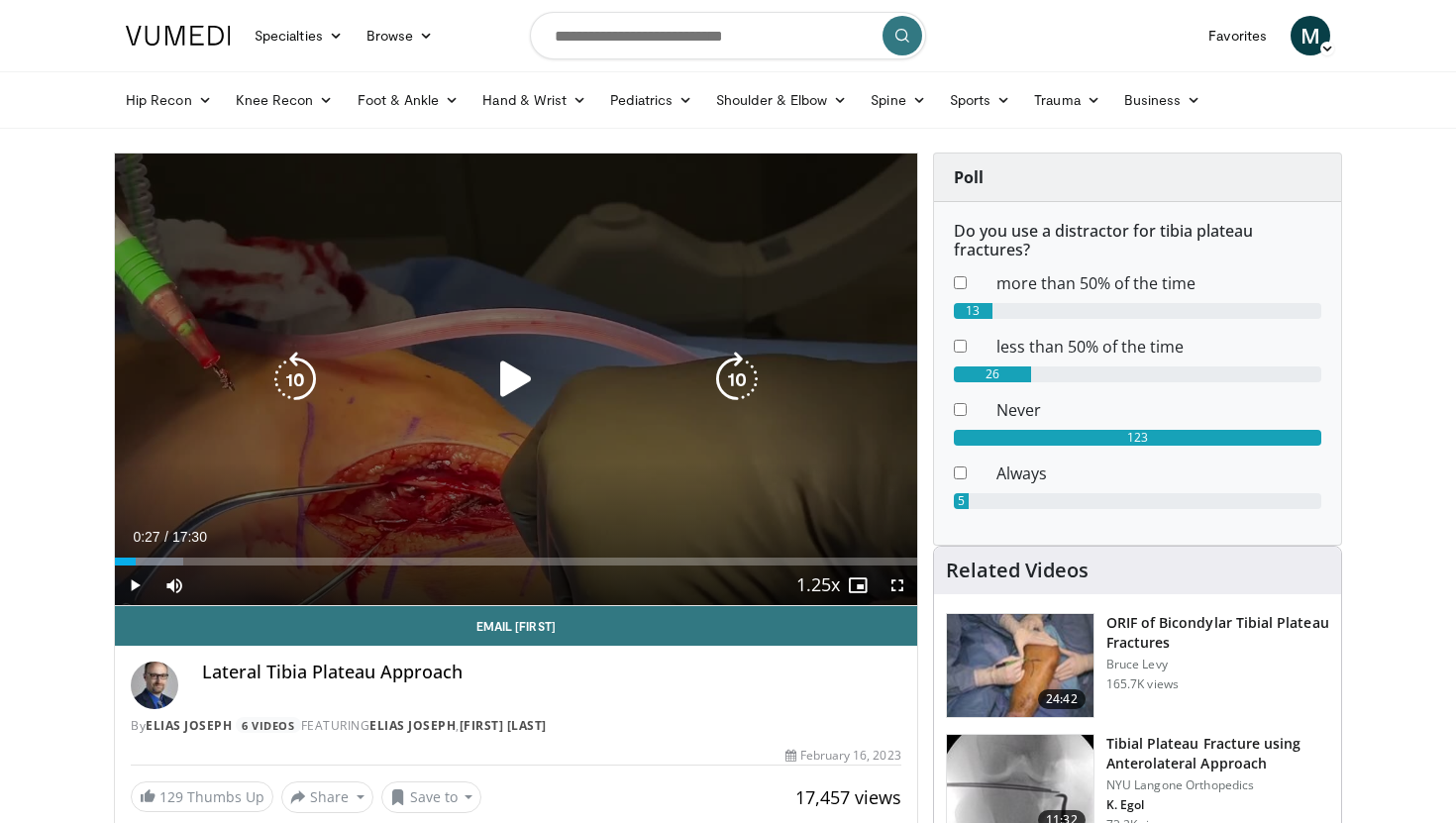 click on "10 seconds
Tap to unmute" at bounding box center (516, 379) 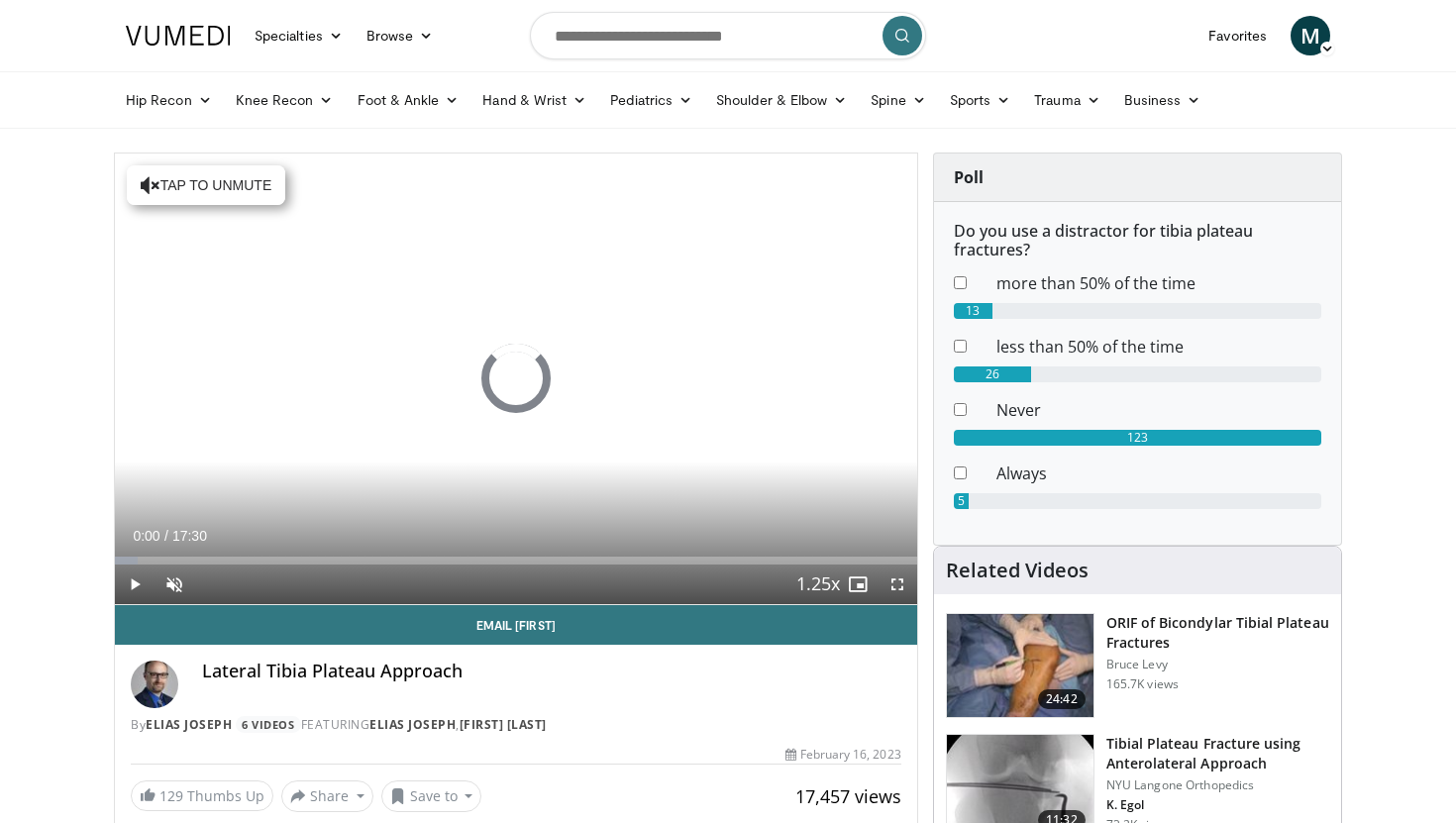 scroll, scrollTop: 0, scrollLeft: 0, axis: both 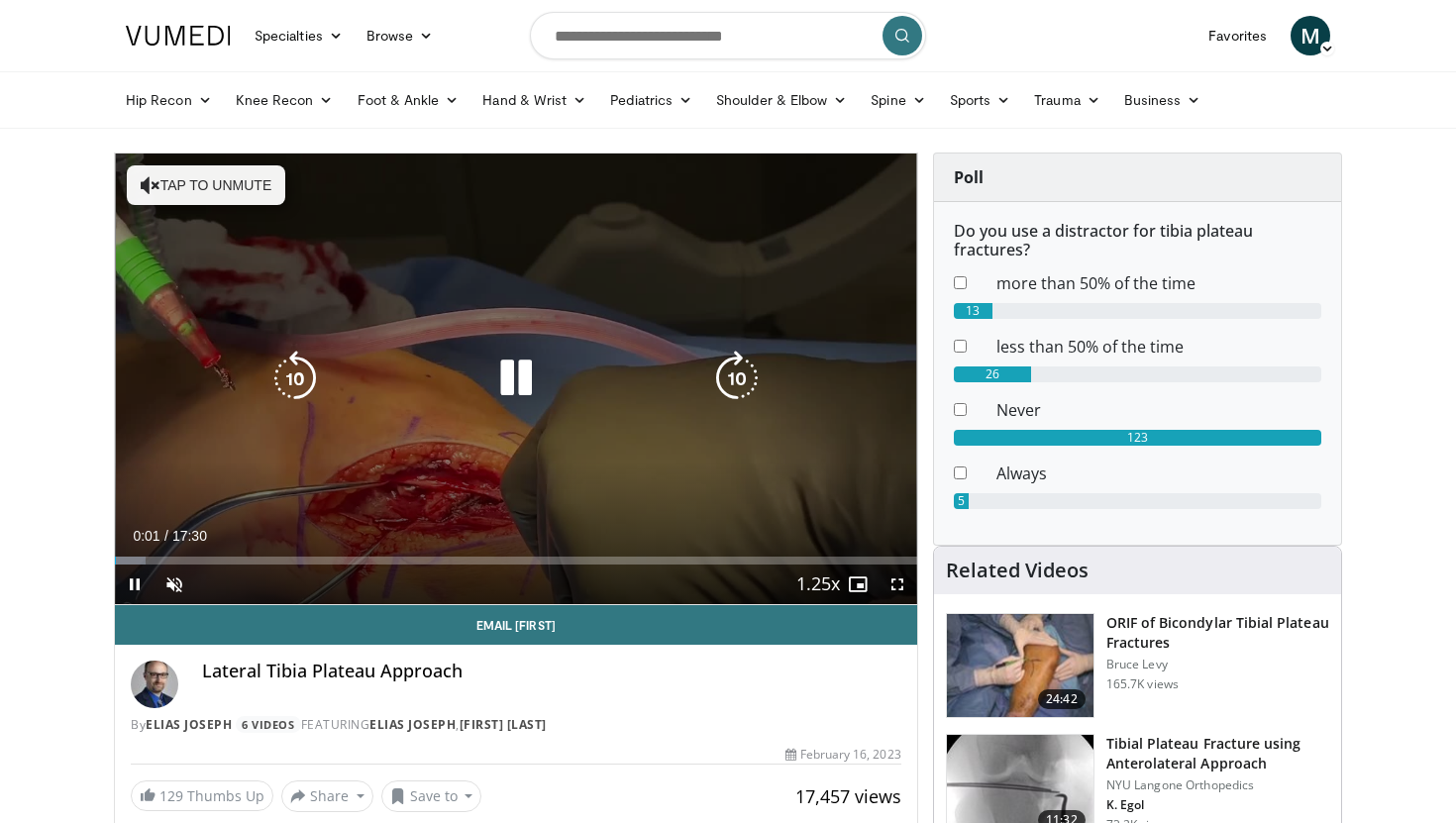 click on "Tap to unmute" at bounding box center [206, 185] 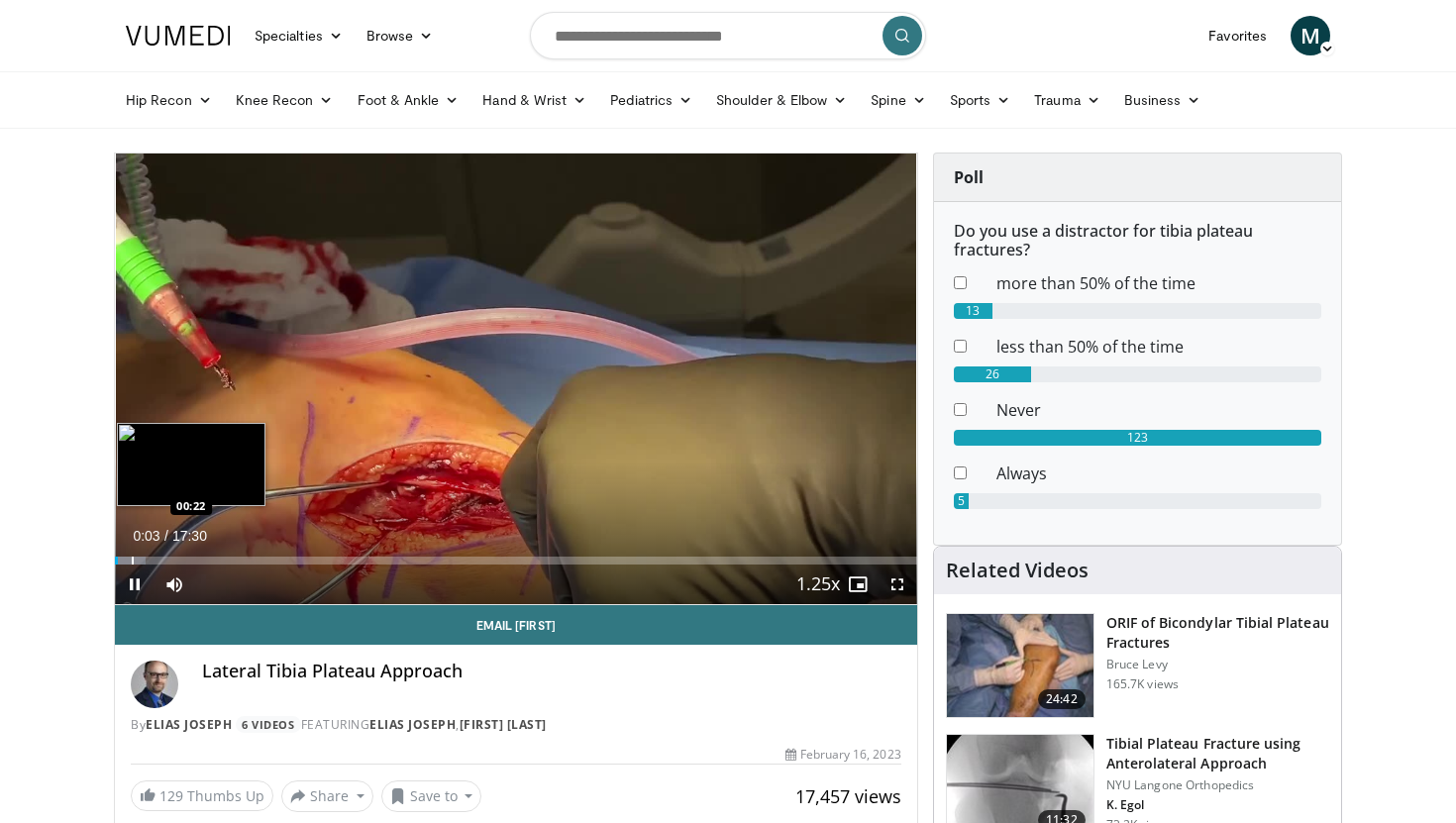 click at bounding box center (133, 561) 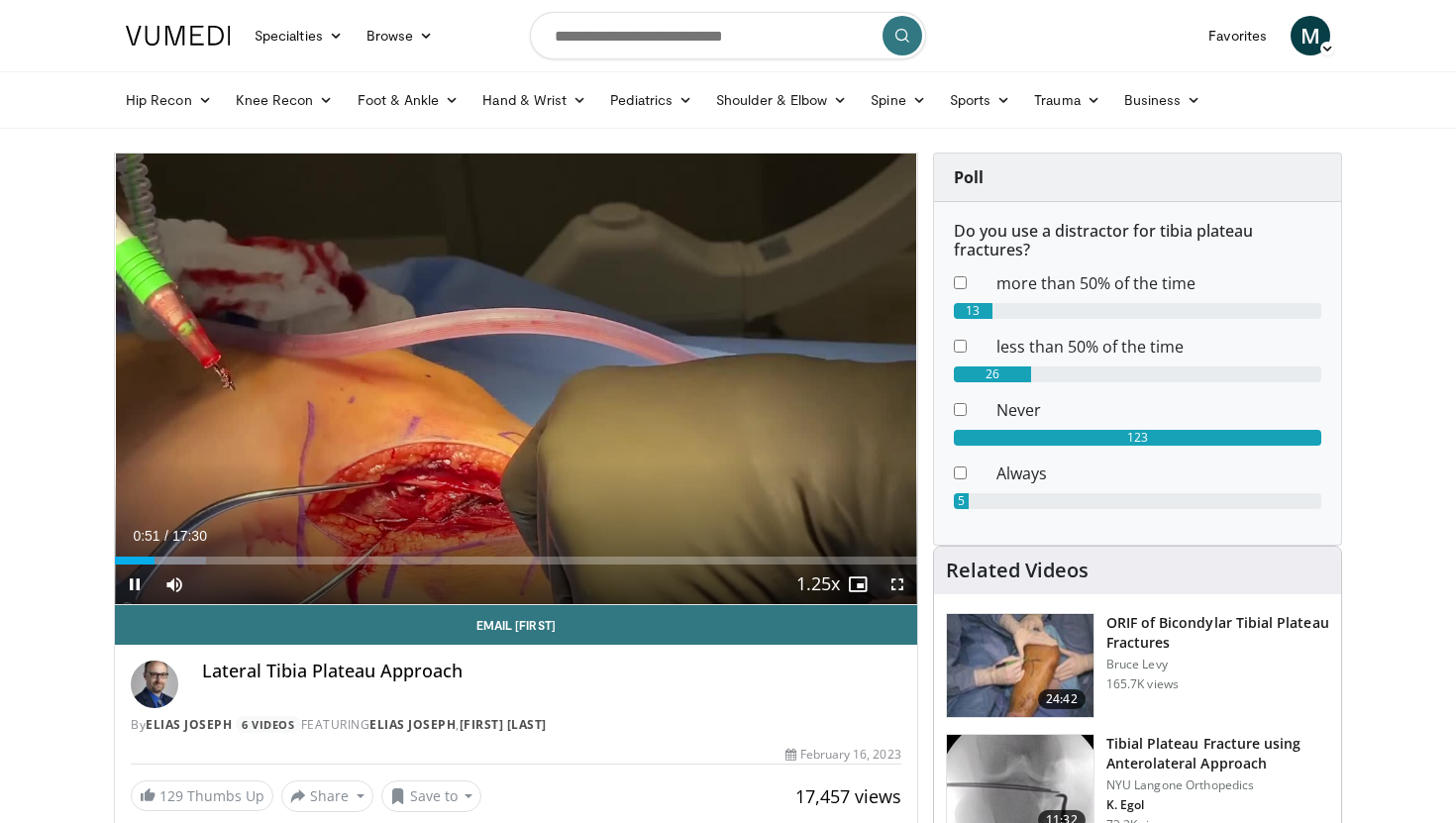 click at bounding box center [897, 584] 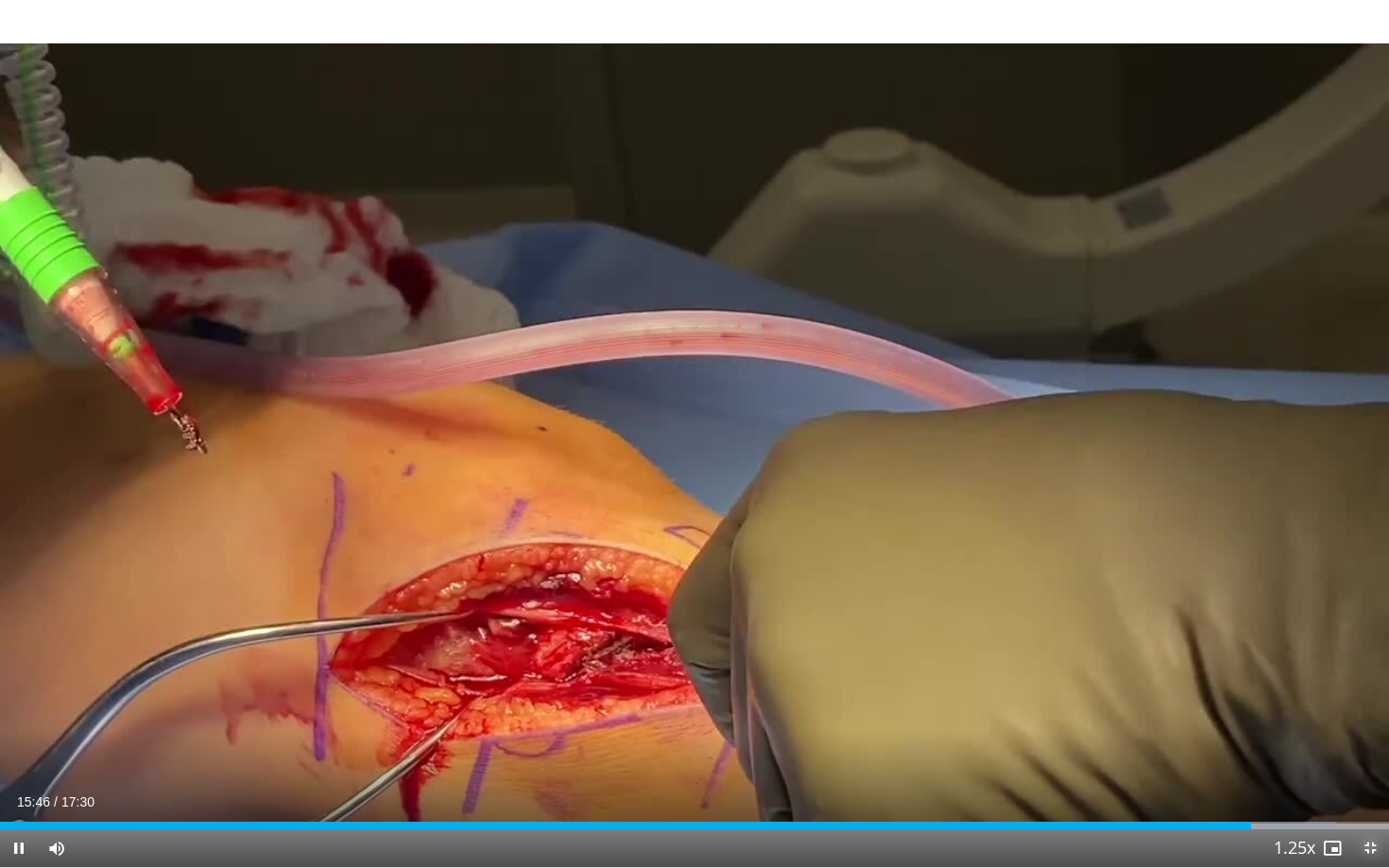 click at bounding box center (1370, 848) 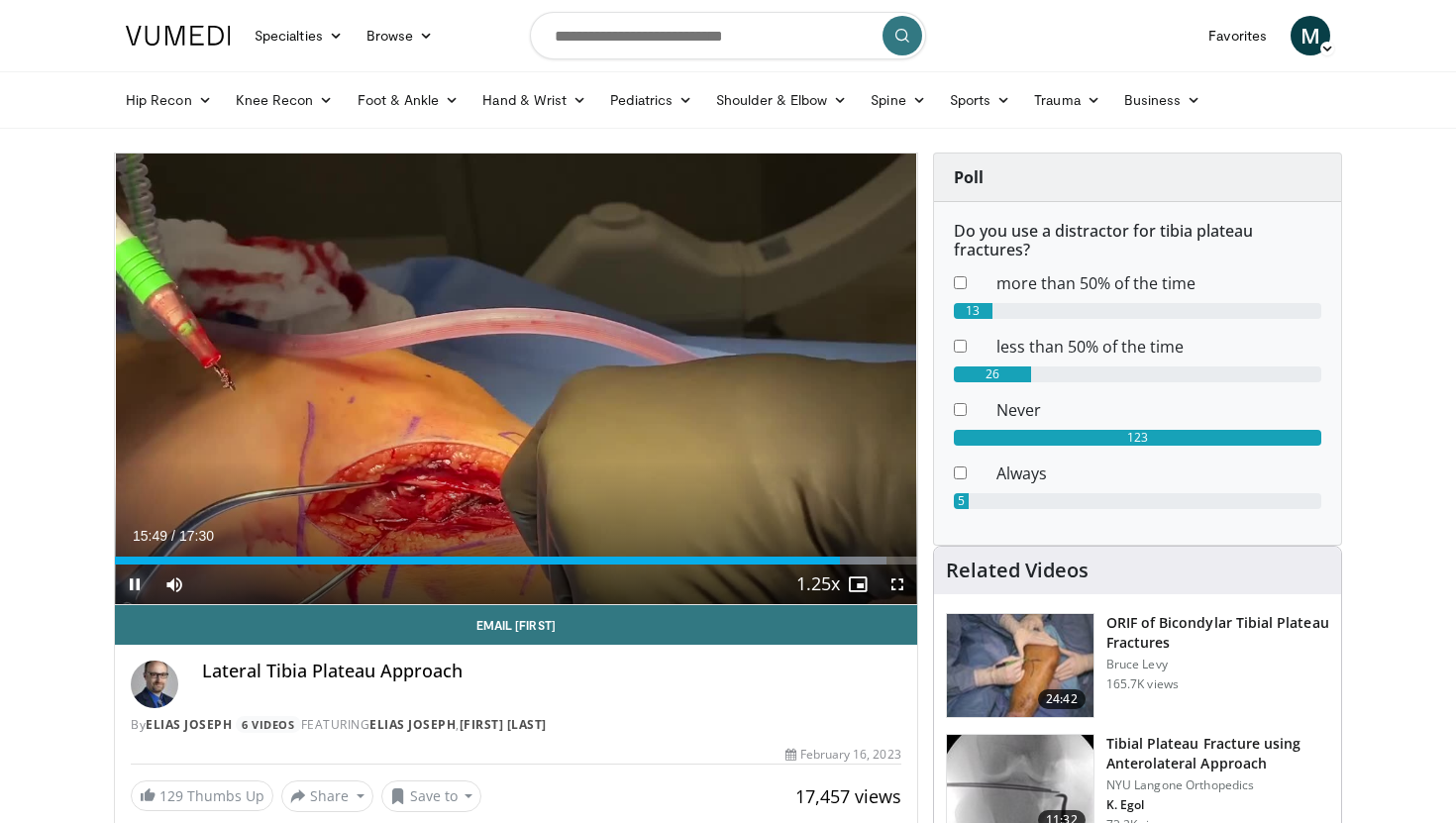 click at bounding box center [135, 584] 